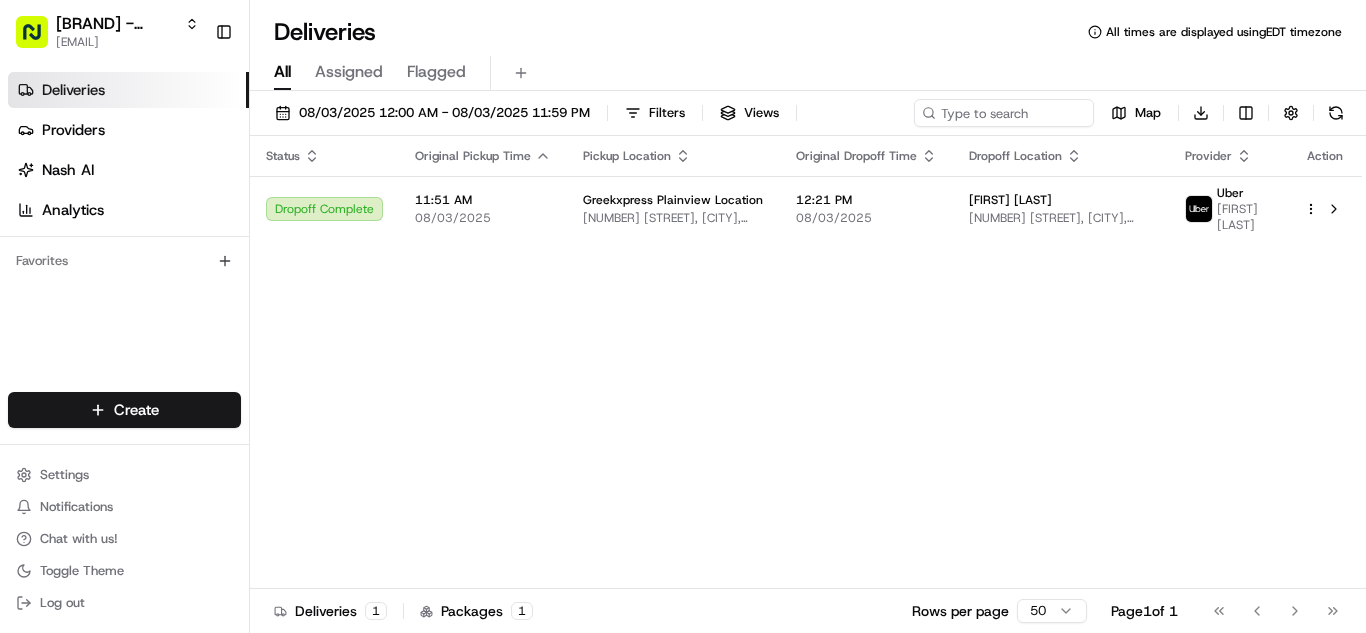 scroll, scrollTop: 0, scrollLeft: 0, axis: both 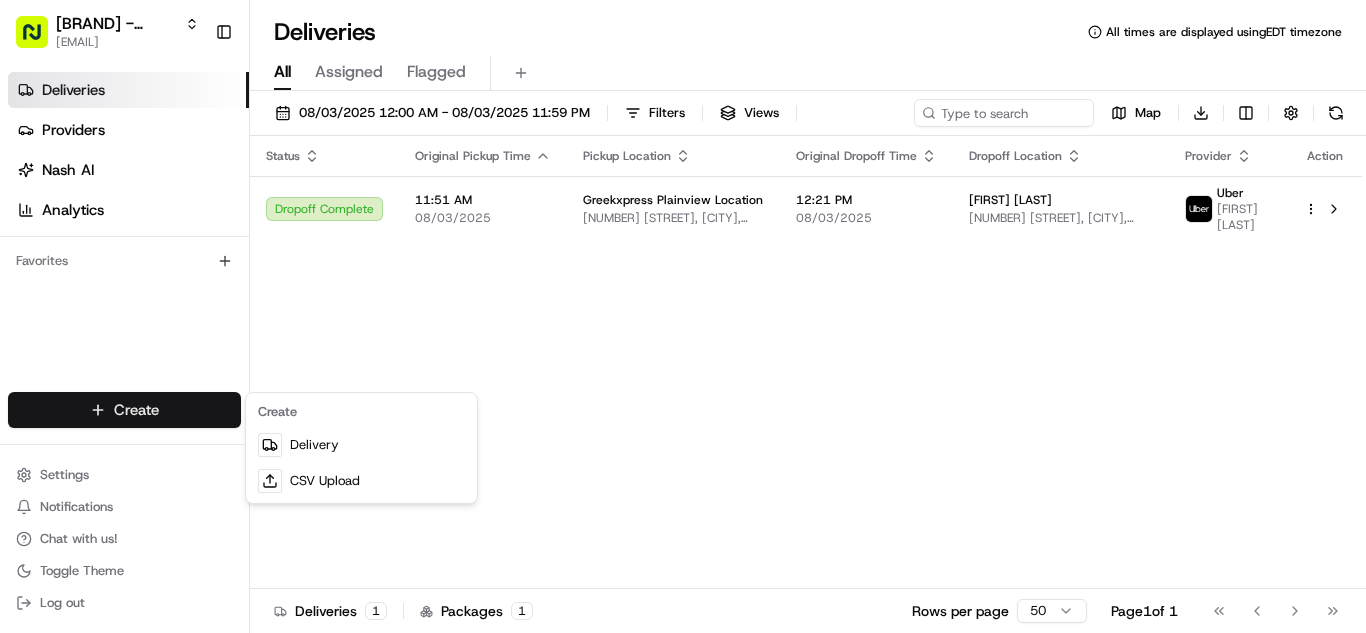 click on "Delivery" at bounding box center (361, 445) 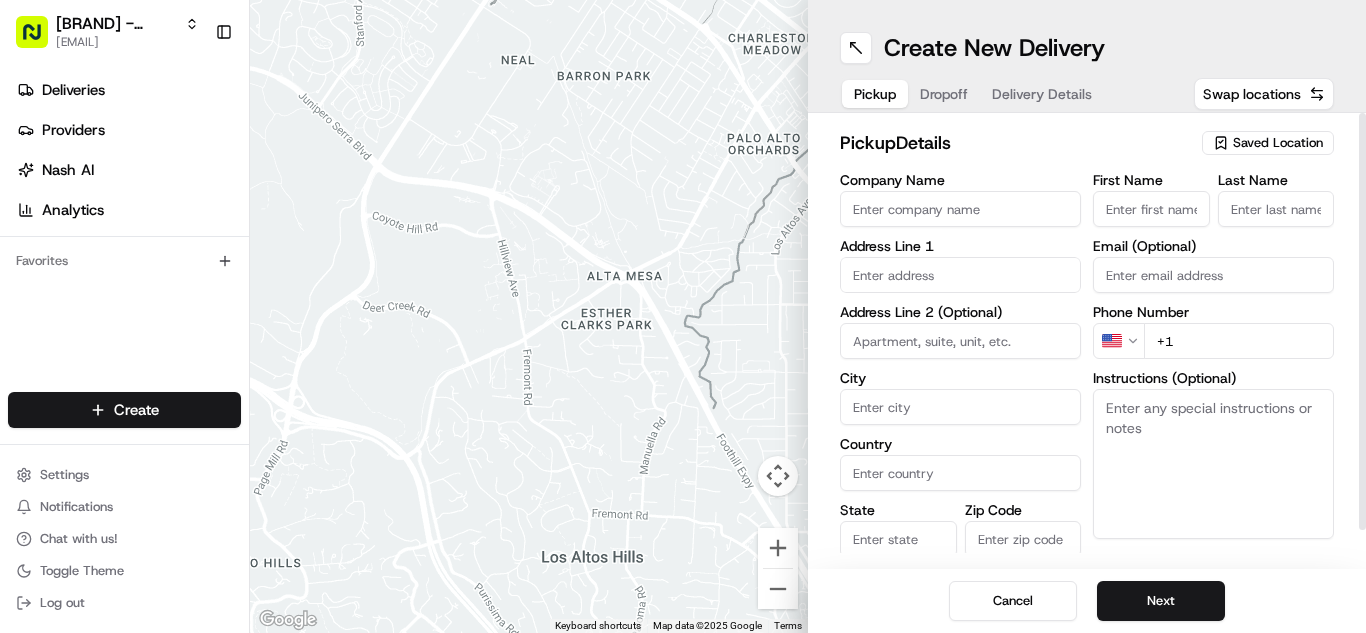 click on "Saved Location" at bounding box center [1278, 143] 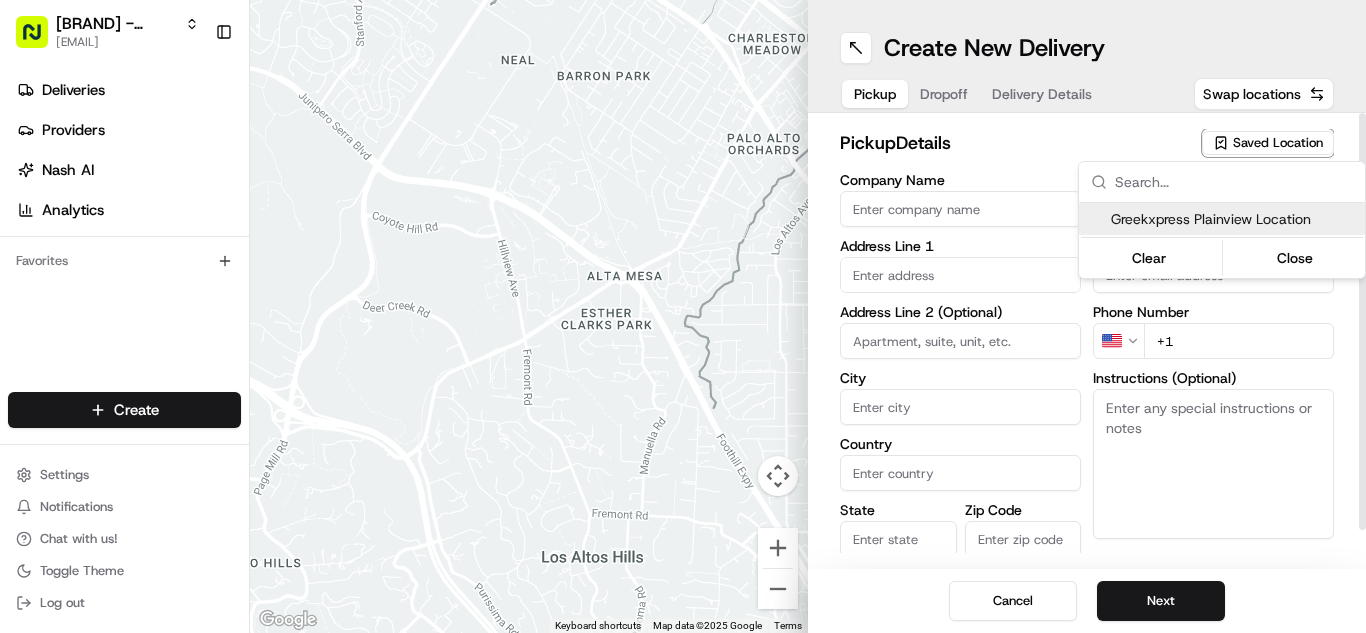 click on "Greekxpress Plainview Location" at bounding box center (1234, 219) 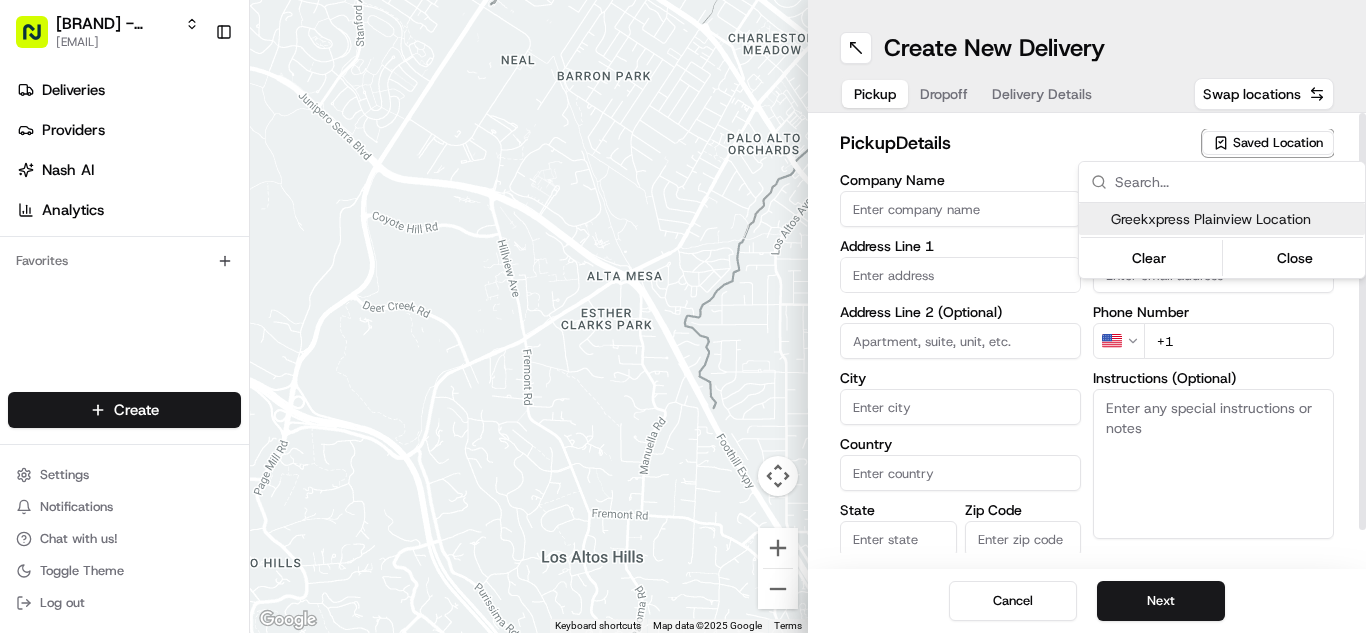type on "Greekxpress Plainview Location" 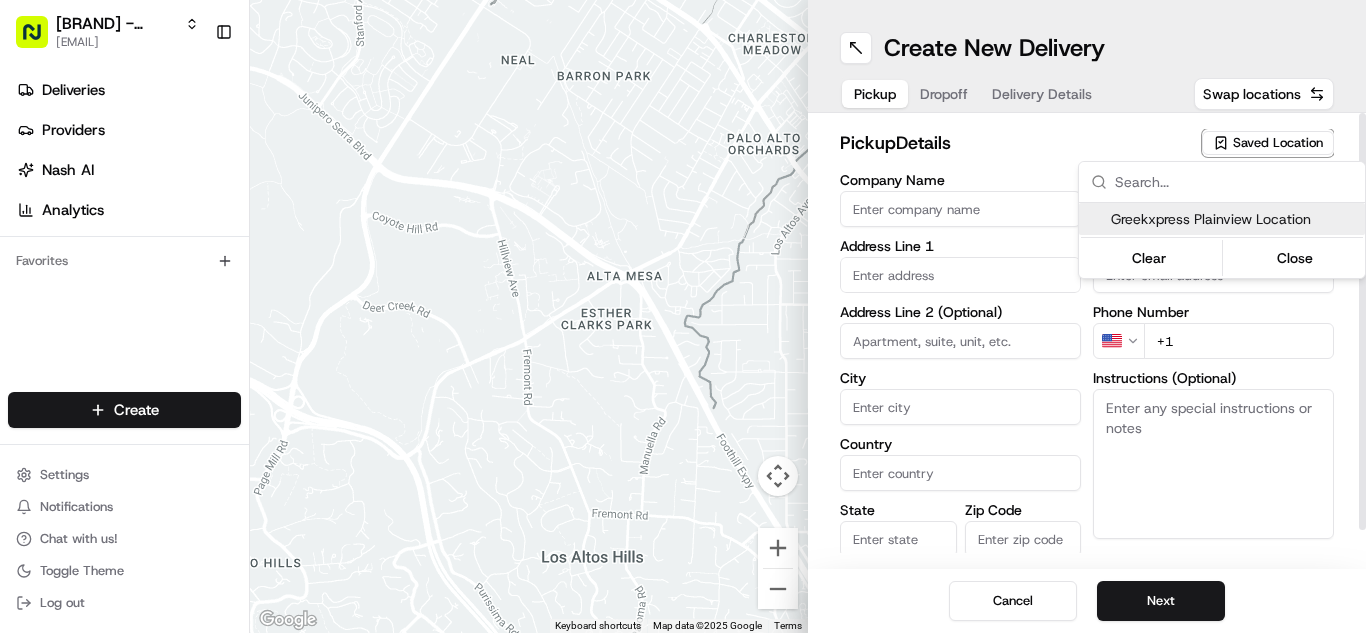 type on "[NUMBER] [STREET]" 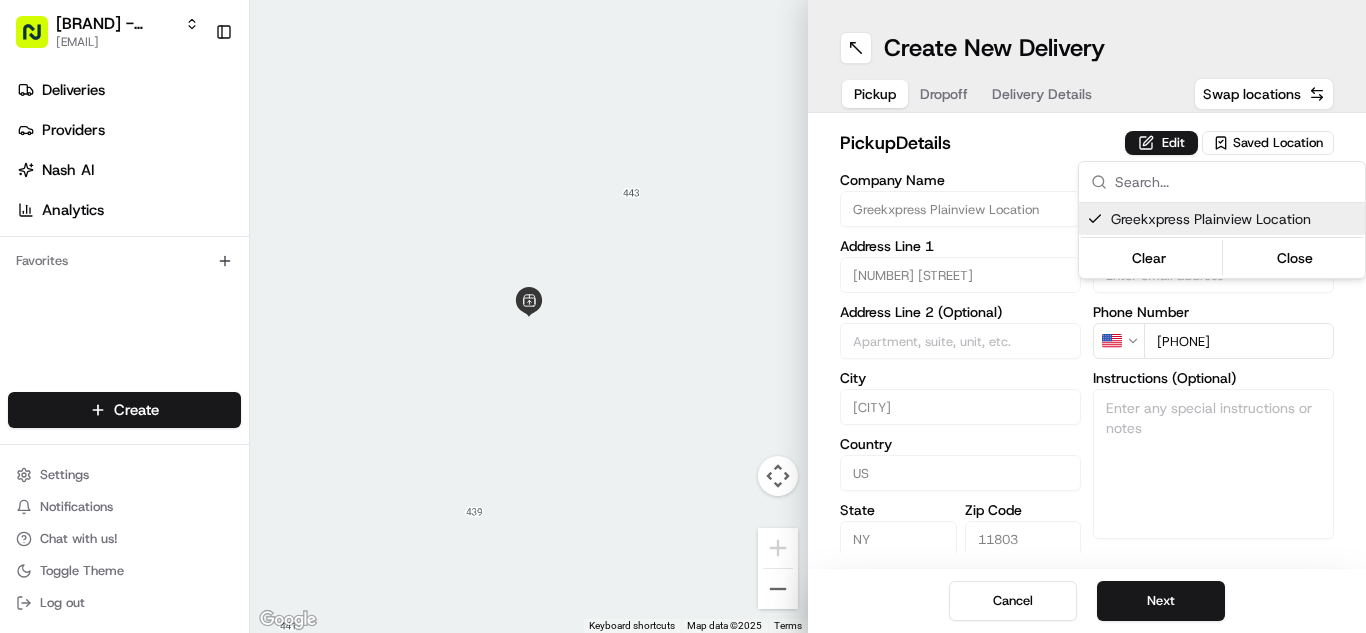 click on "[EMAIL]" at bounding box center (683, 316) 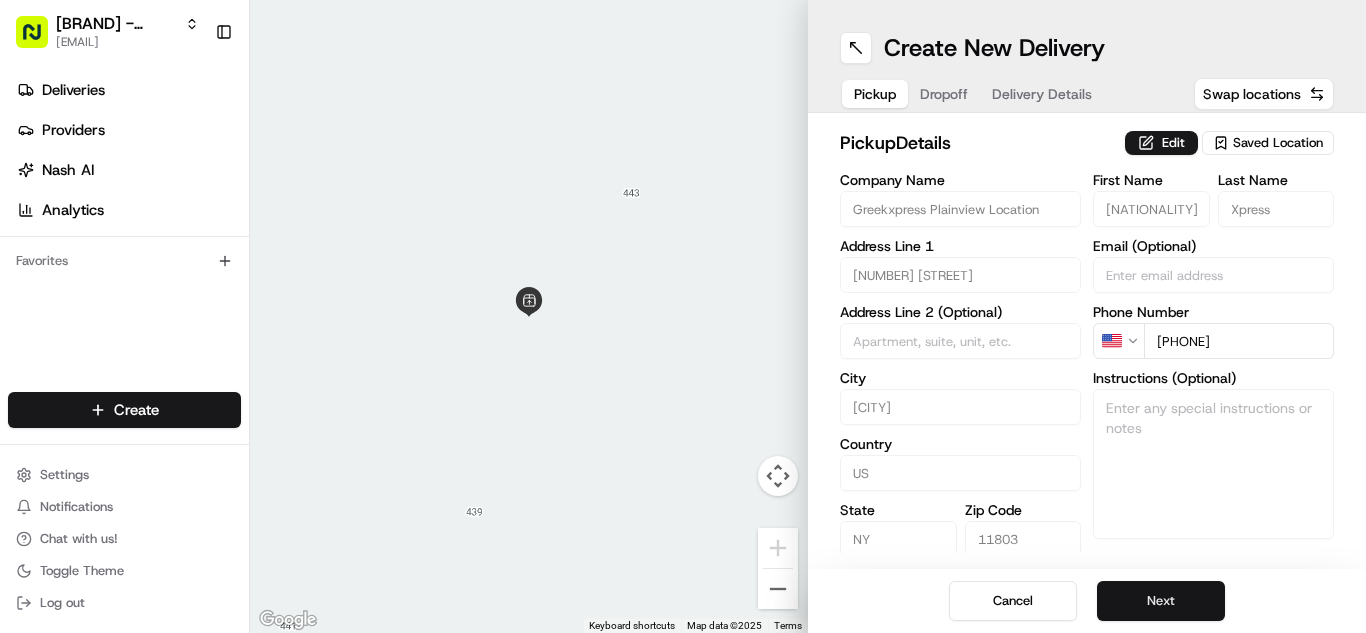 click on "Next" at bounding box center [1161, 601] 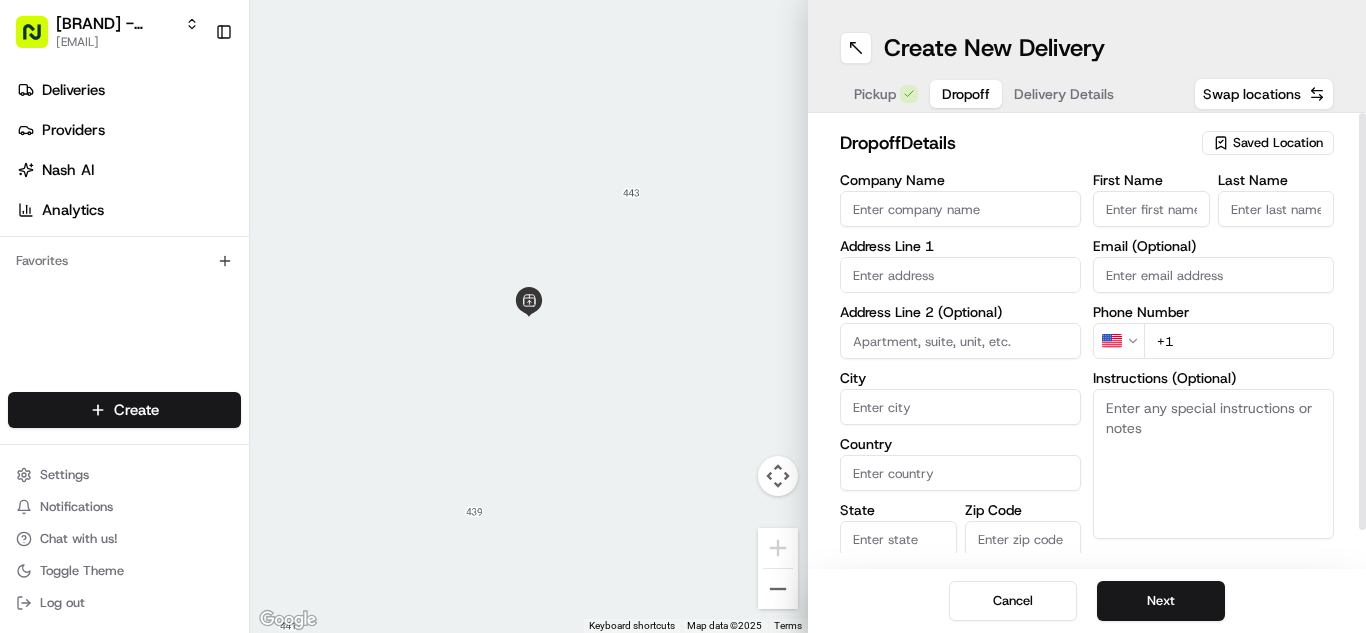 click on "First Name" at bounding box center (1151, 209) 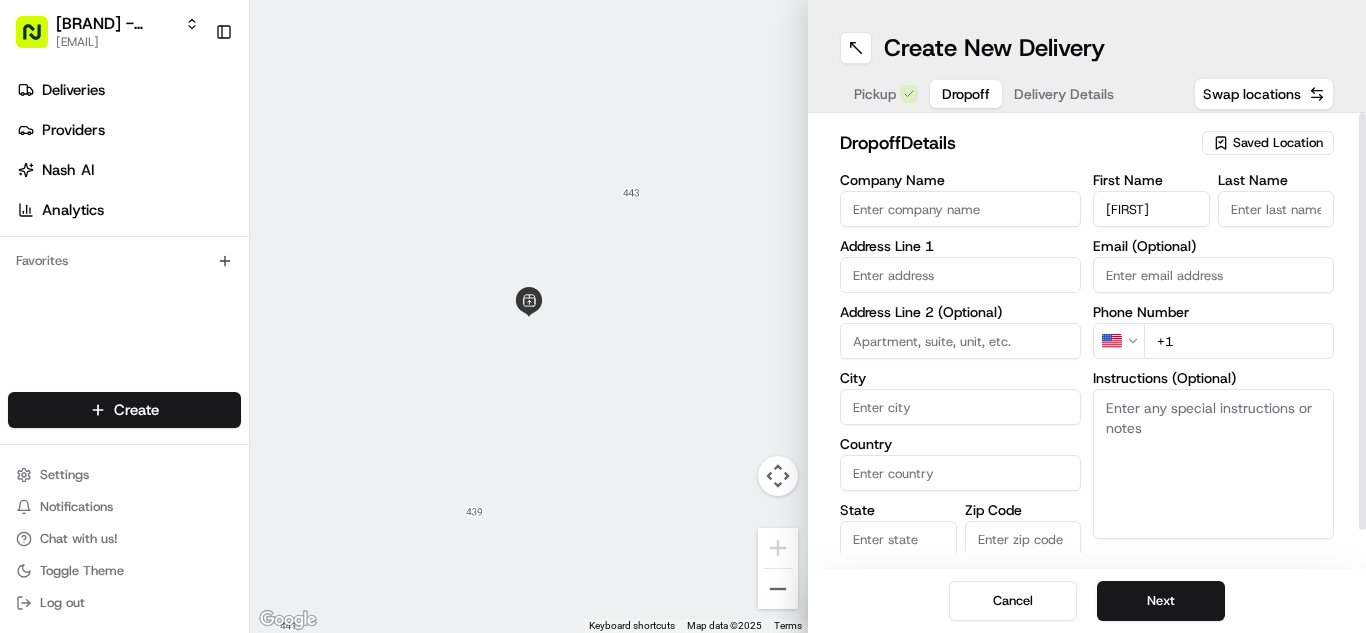 type on "[FIRST]" 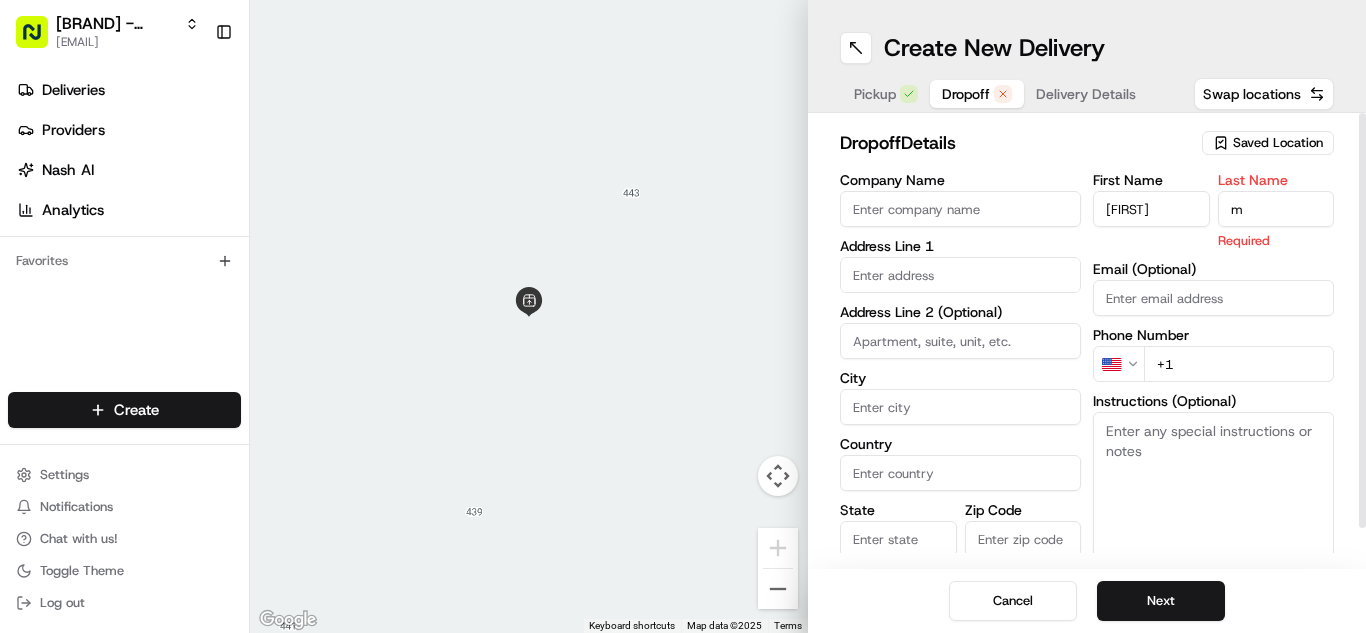 type on "m" 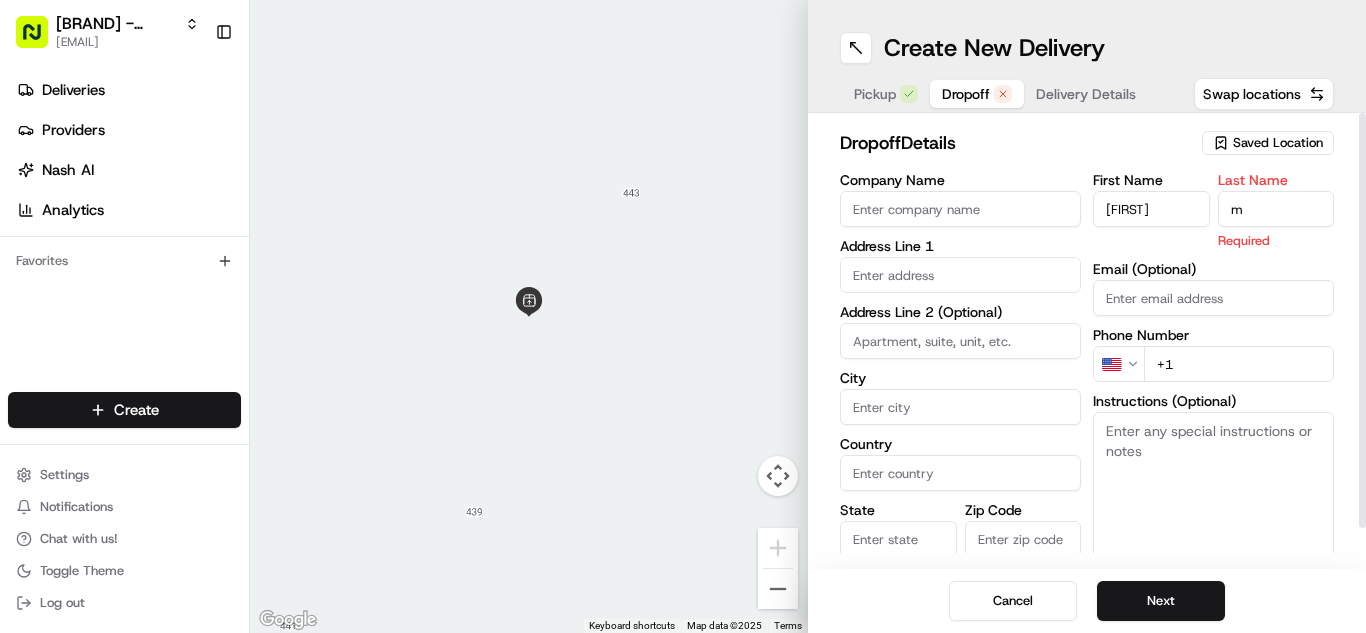 click at bounding box center (960, 275) 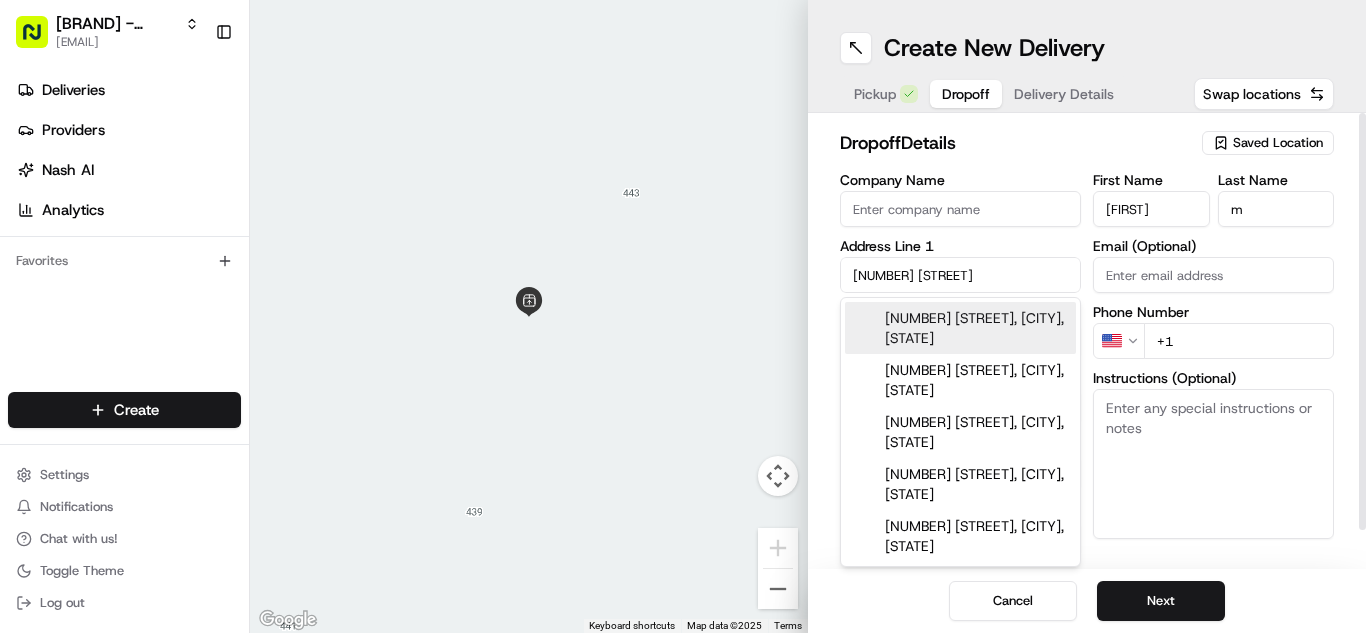click on "[NUMBER] [STREET], [CITY], [STATE]" at bounding box center [960, 328] 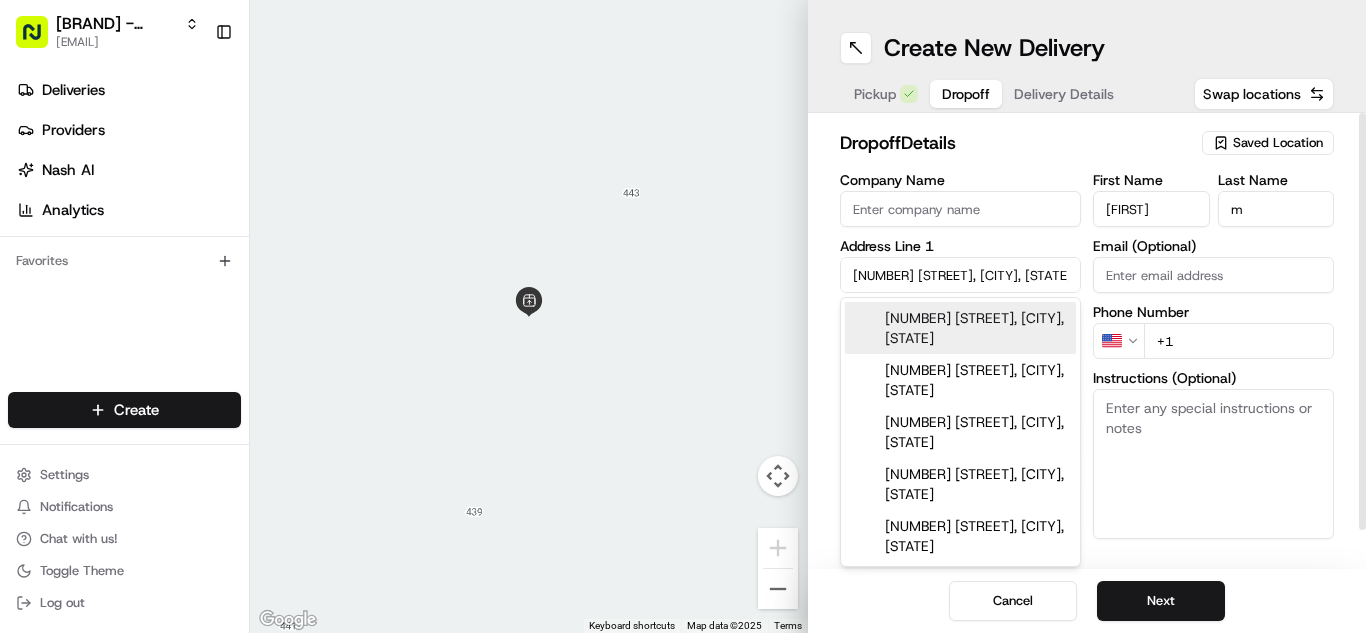 type on "[NUMBER] [STREET], [CITY], [POSTAL CODE], [COUNTRY]" 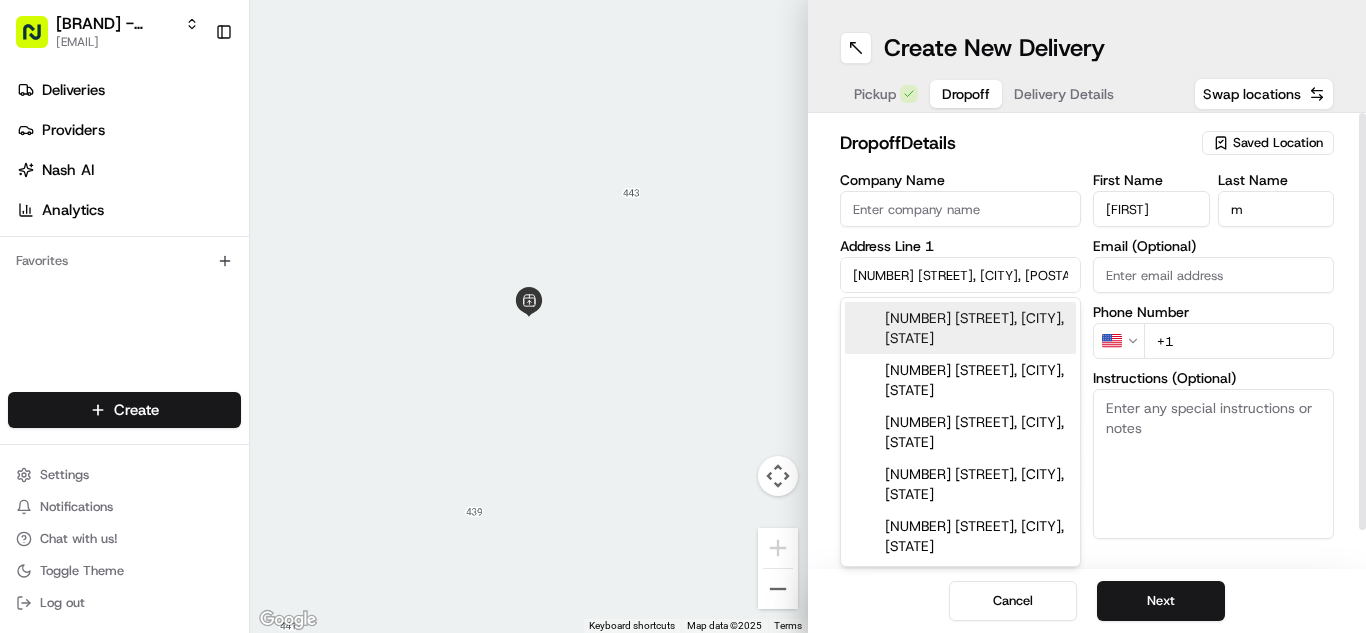 type on "[CITY]" 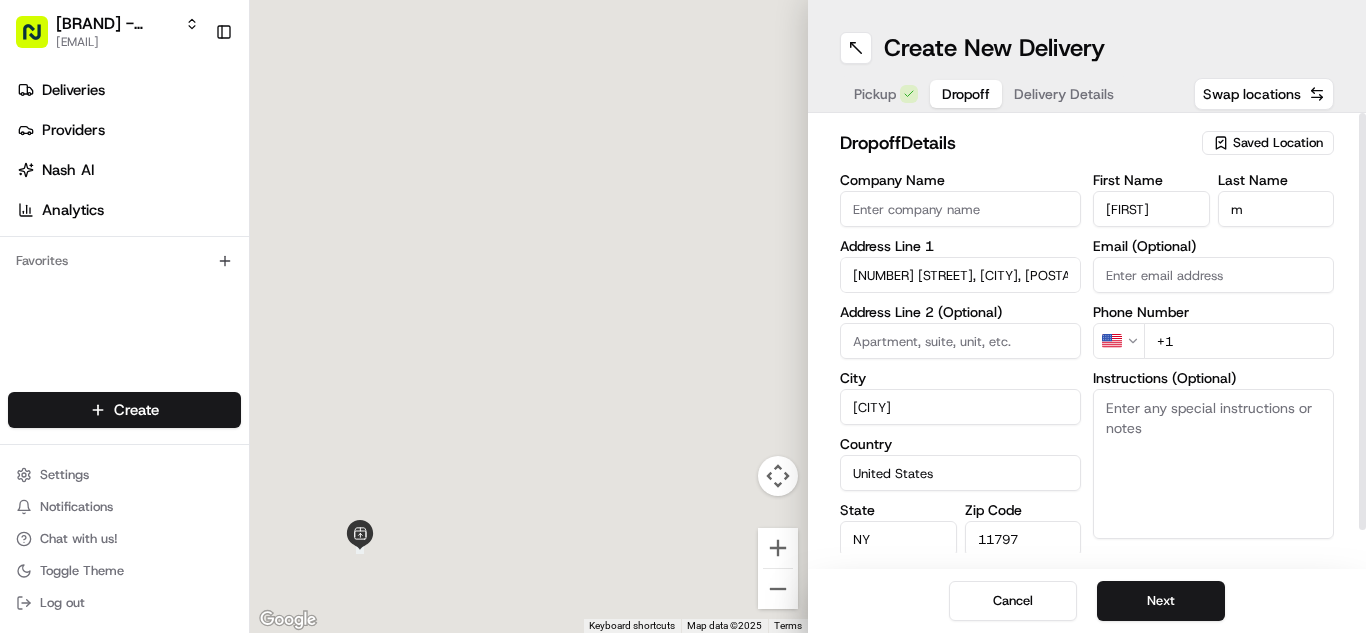 type on "[NUMBER] [STREET]" 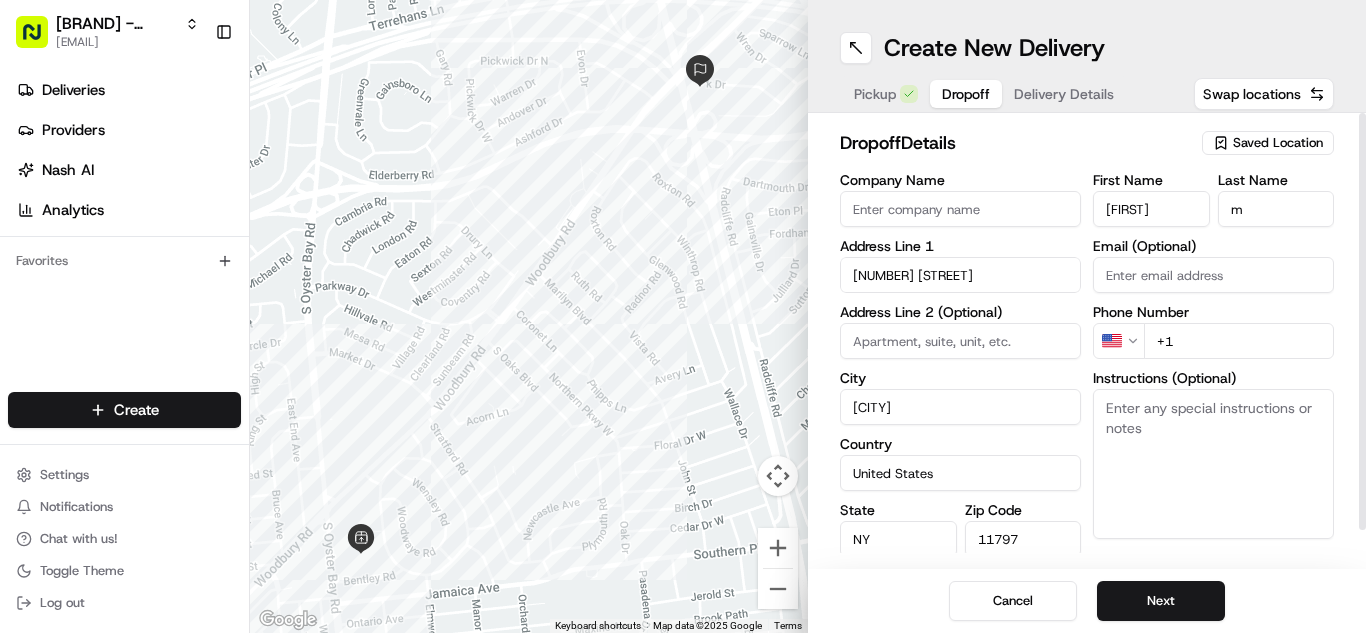 click on "+1" at bounding box center (1239, 341) 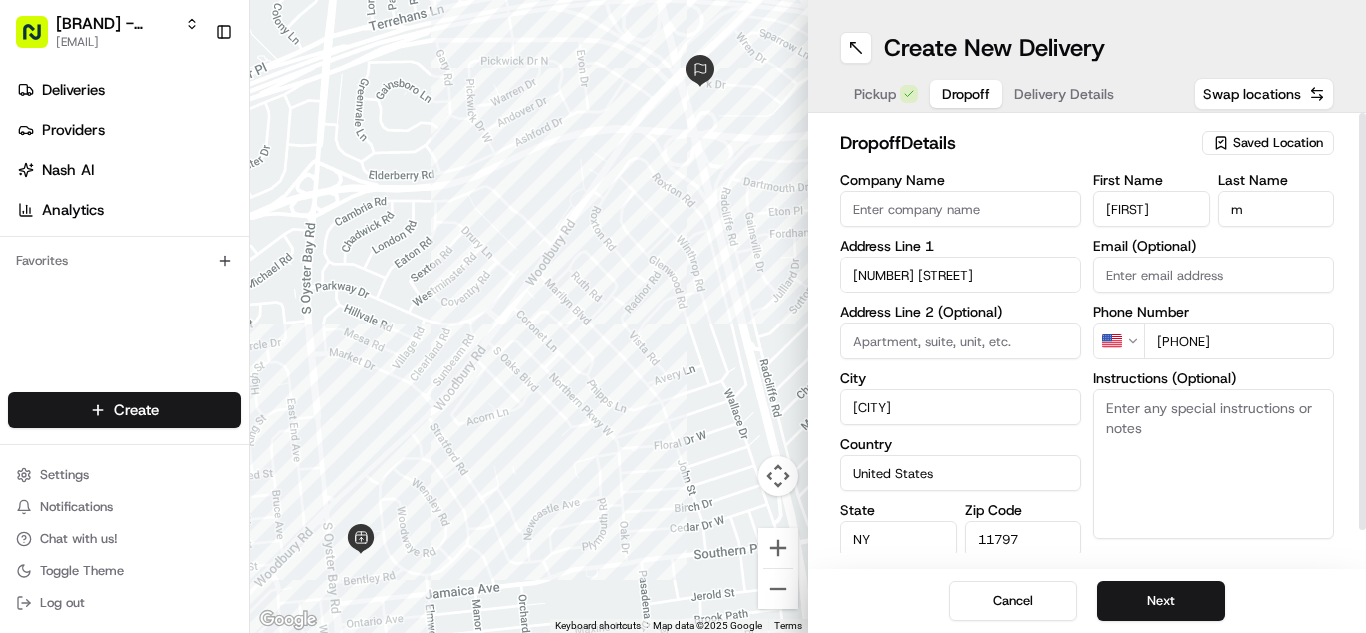 type on "[PHONE]" 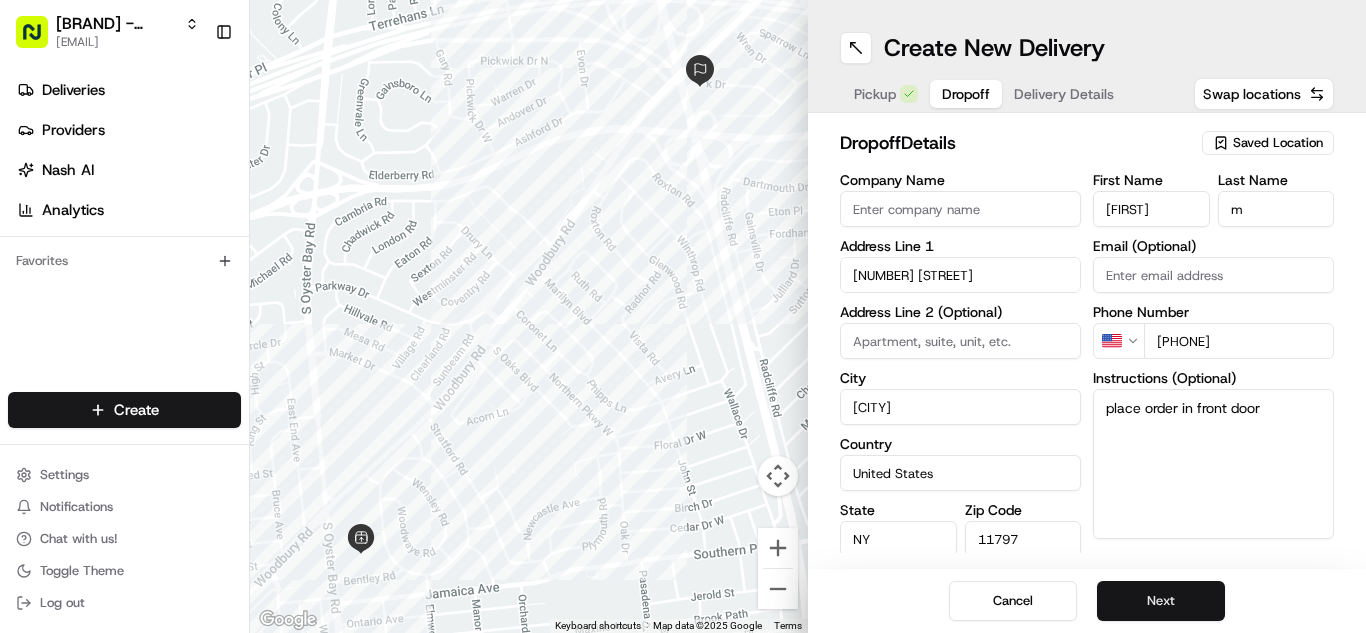 type on "place order in front door" 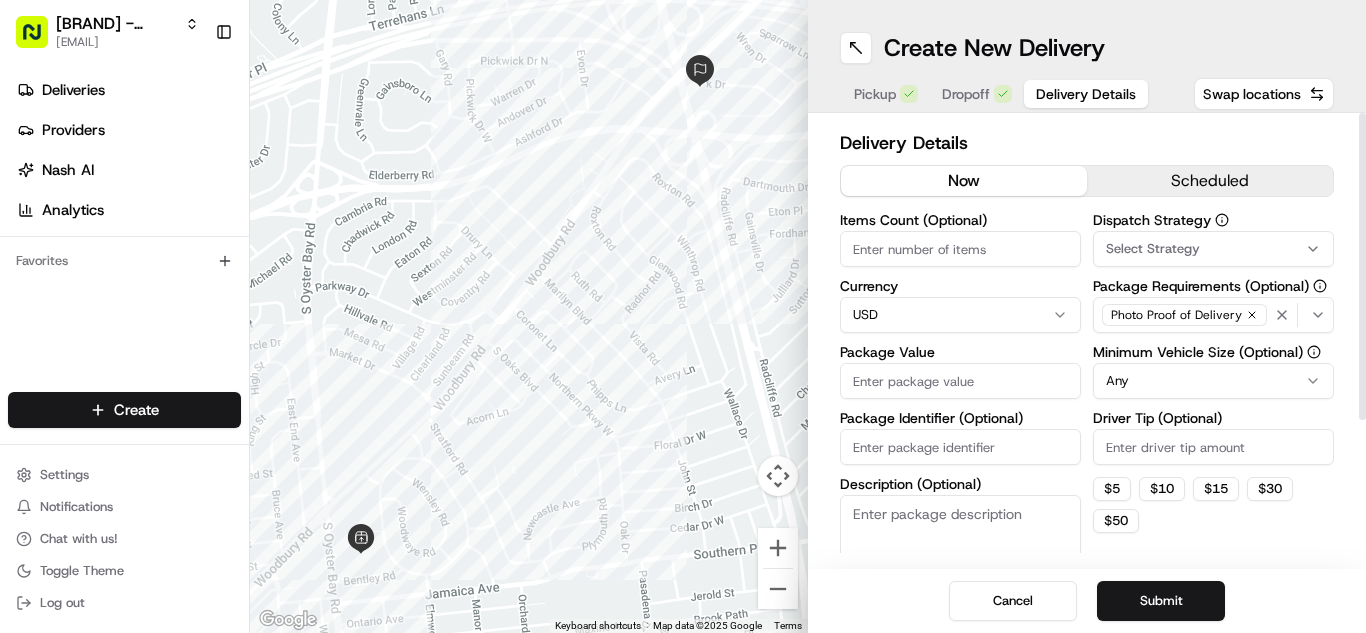 click on "Package Value" at bounding box center (960, 381) 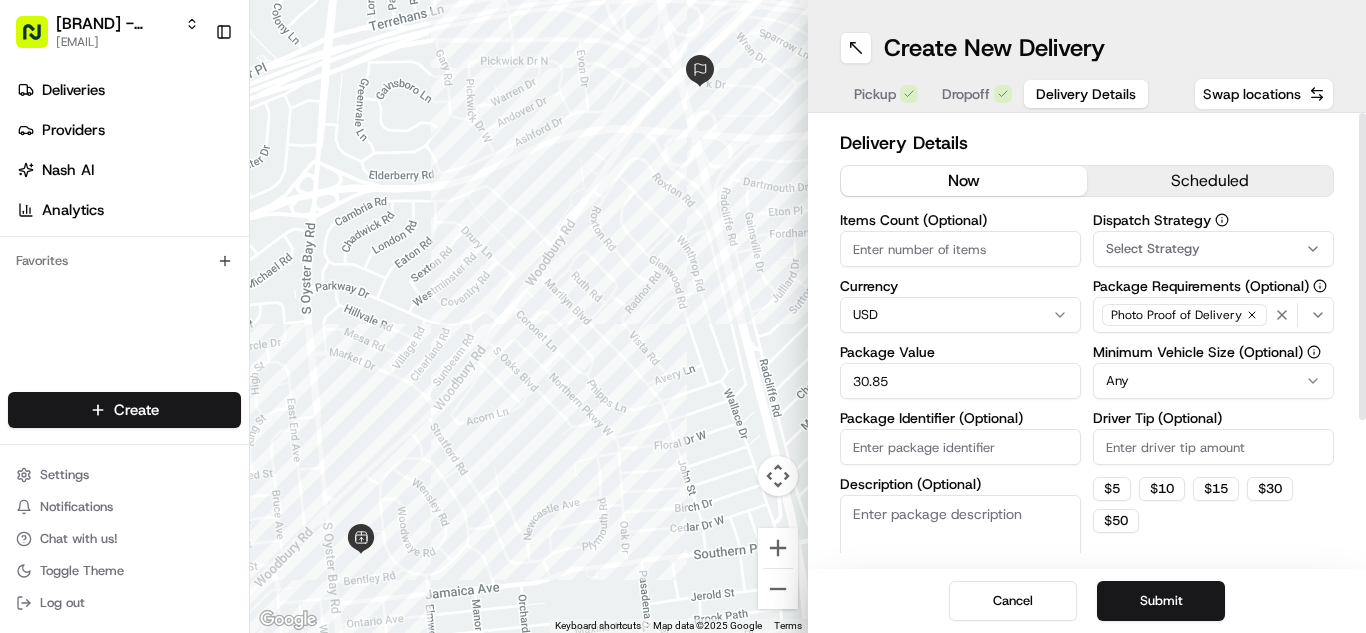 type on "30.85" 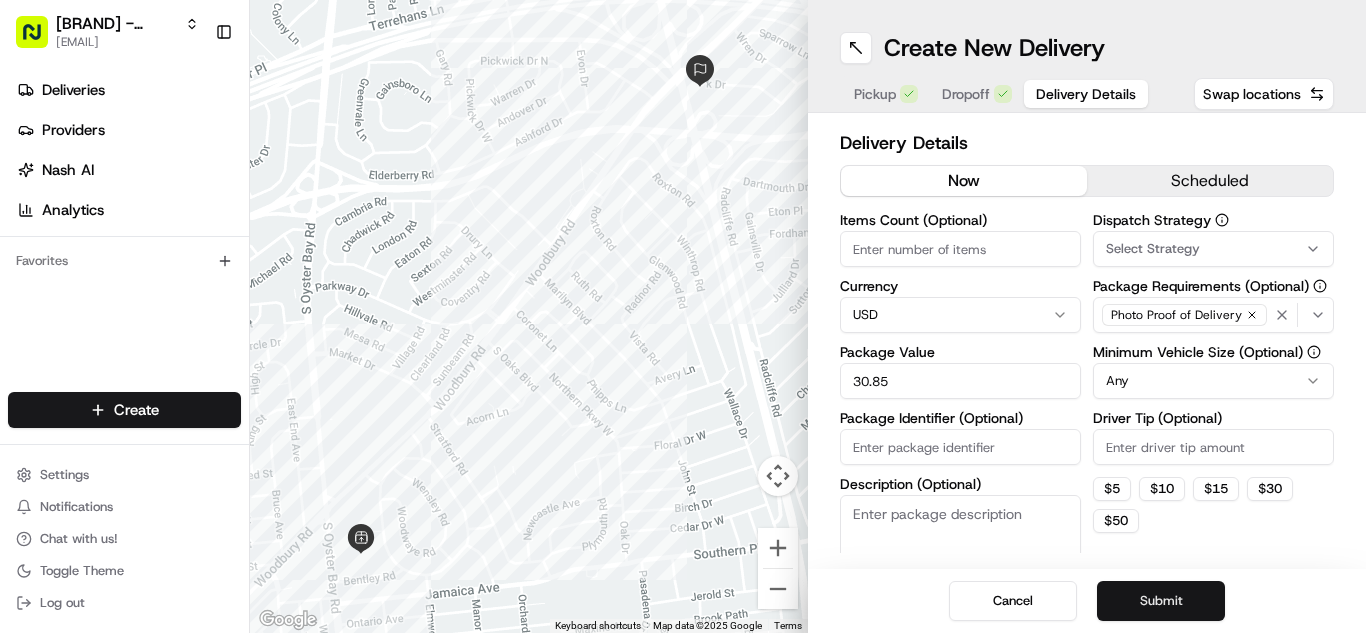 click on "Submit" at bounding box center [1161, 601] 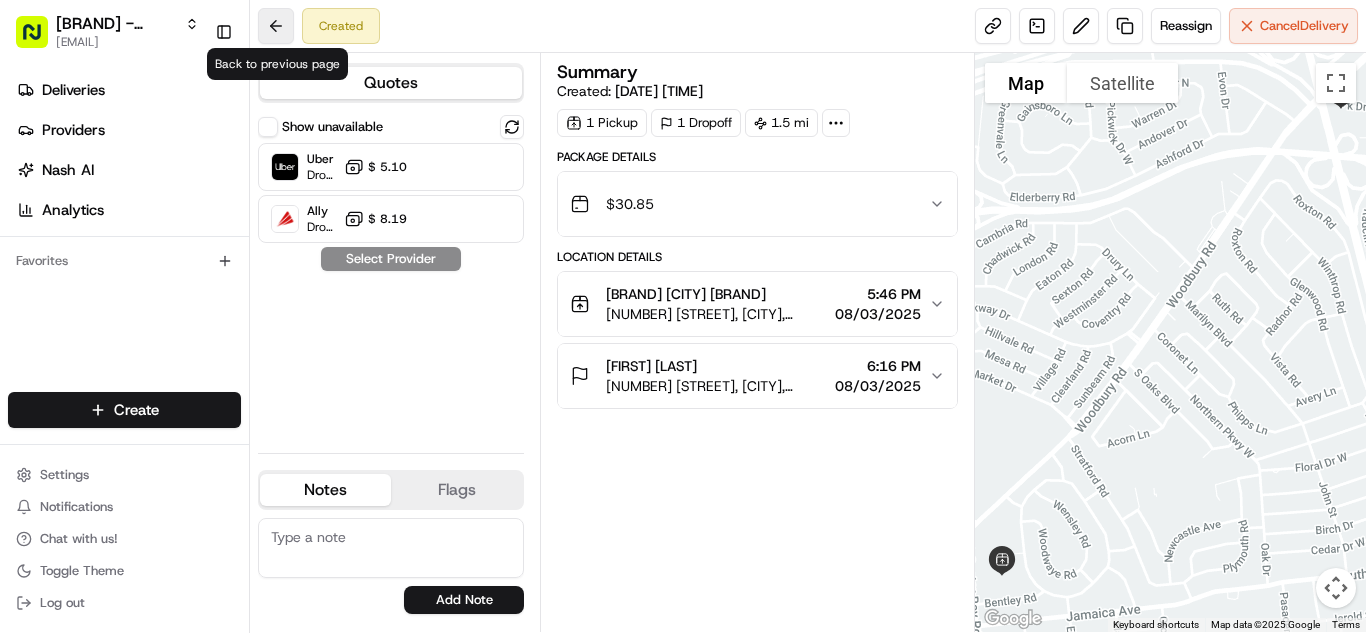 click at bounding box center [276, 26] 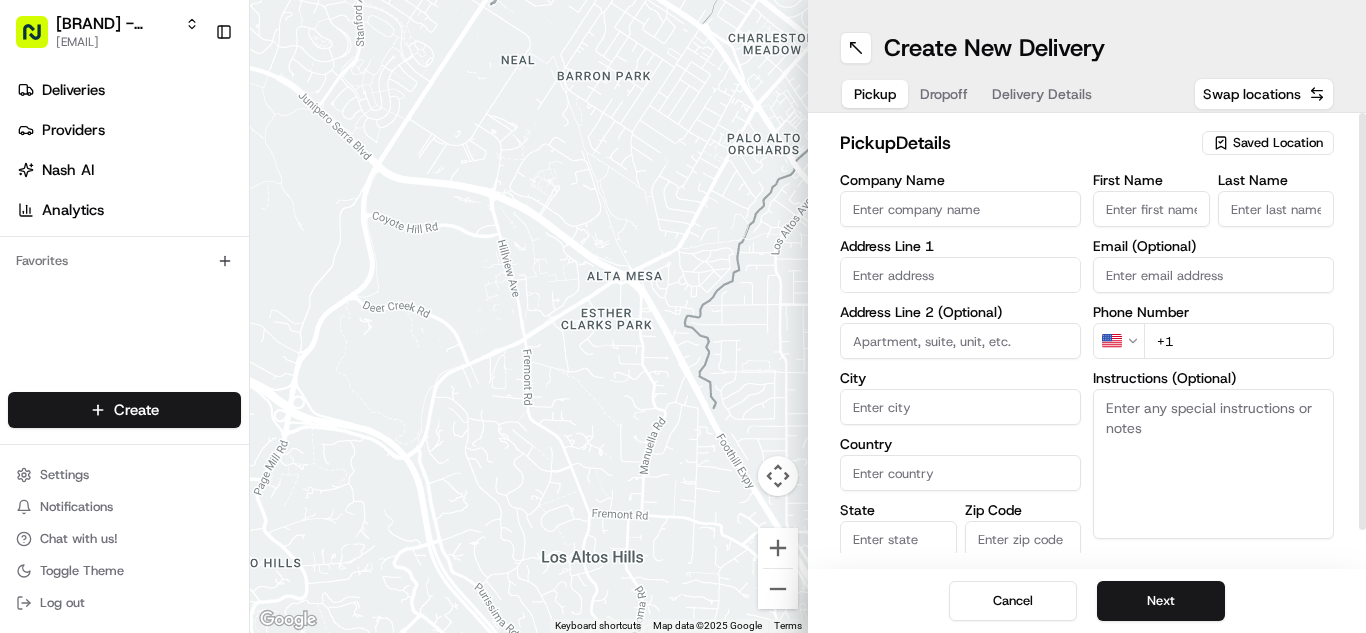 click on "Saved Location" at bounding box center [1278, 143] 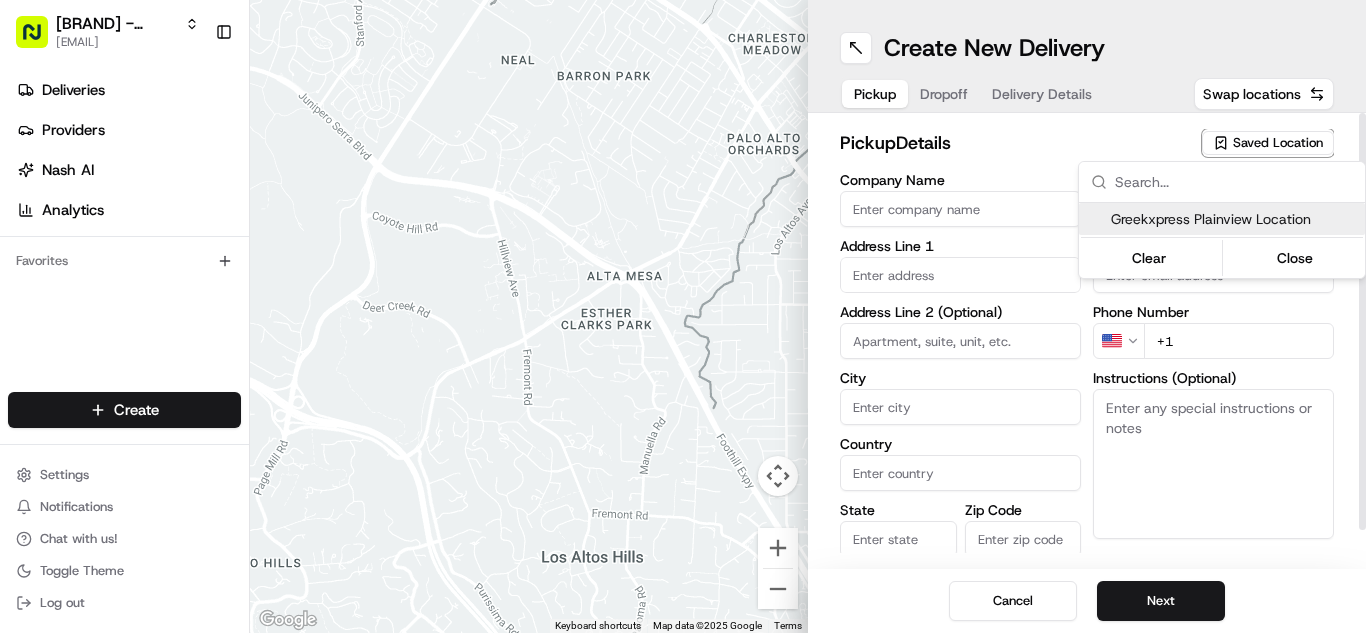 click on "Greekxpress Plainview Location" at bounding box center [1234, 219] 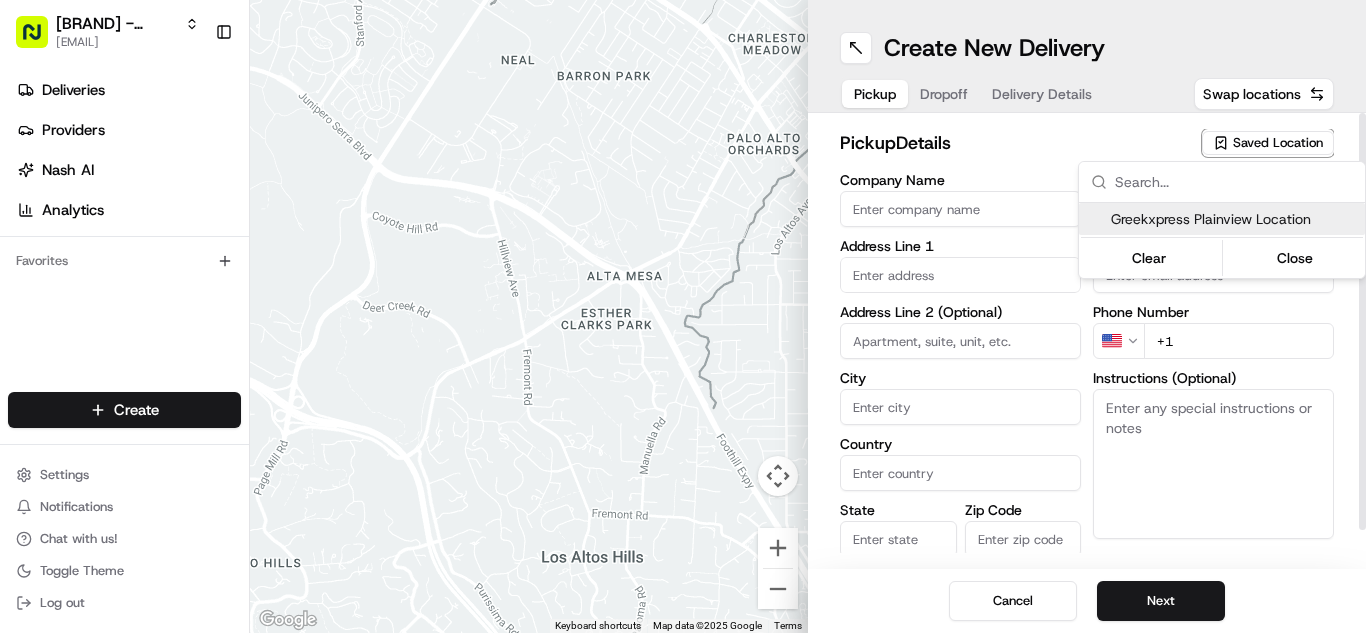 type on "Greekxpress Plainview Location" 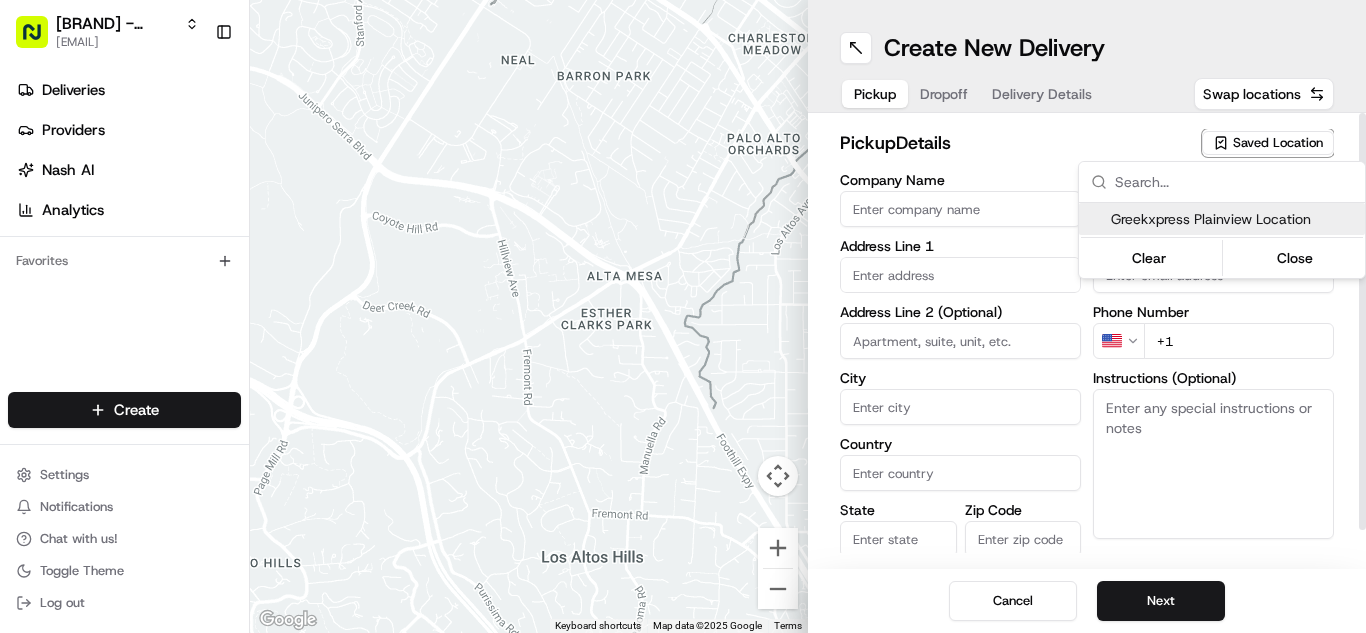 type on "[NUMBER] [STREET]" 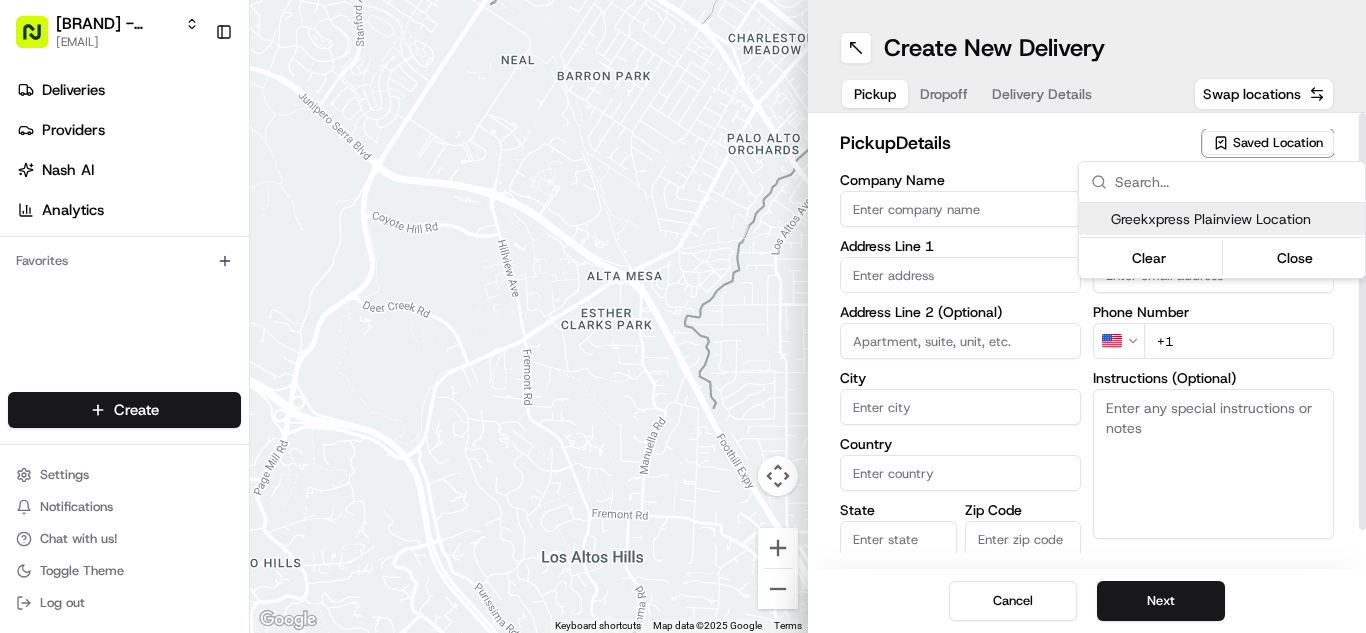 type on "Xpress" 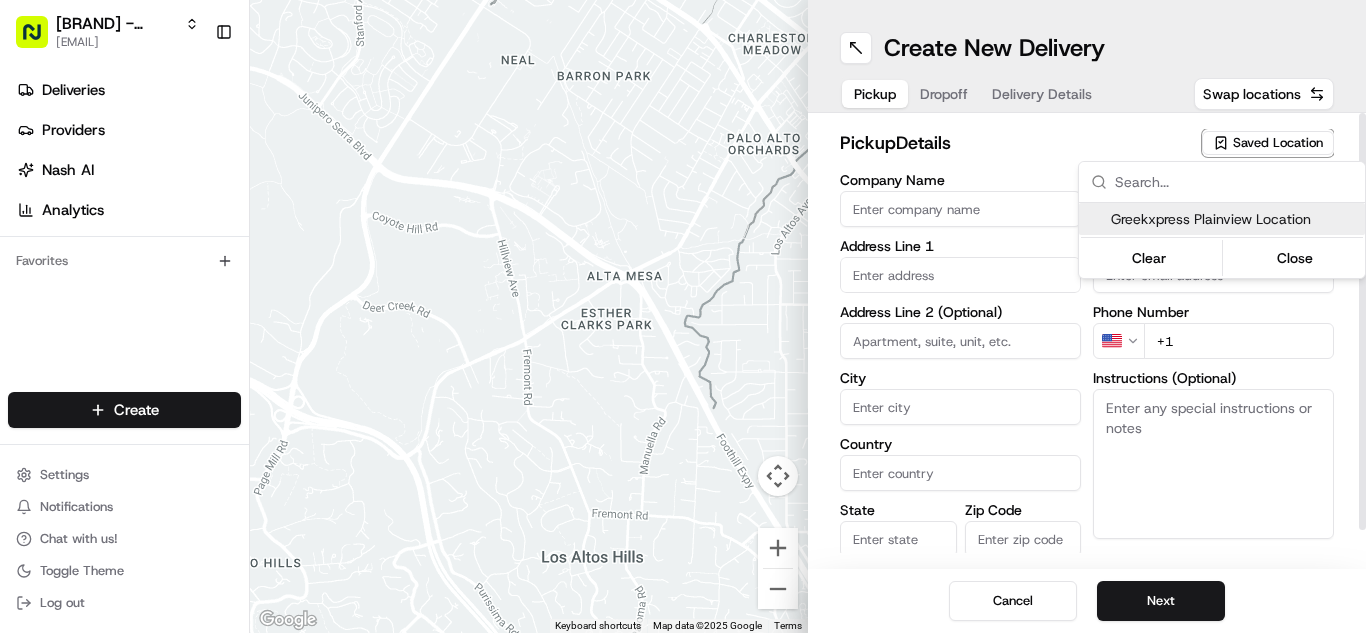 type on "[PHONE]" 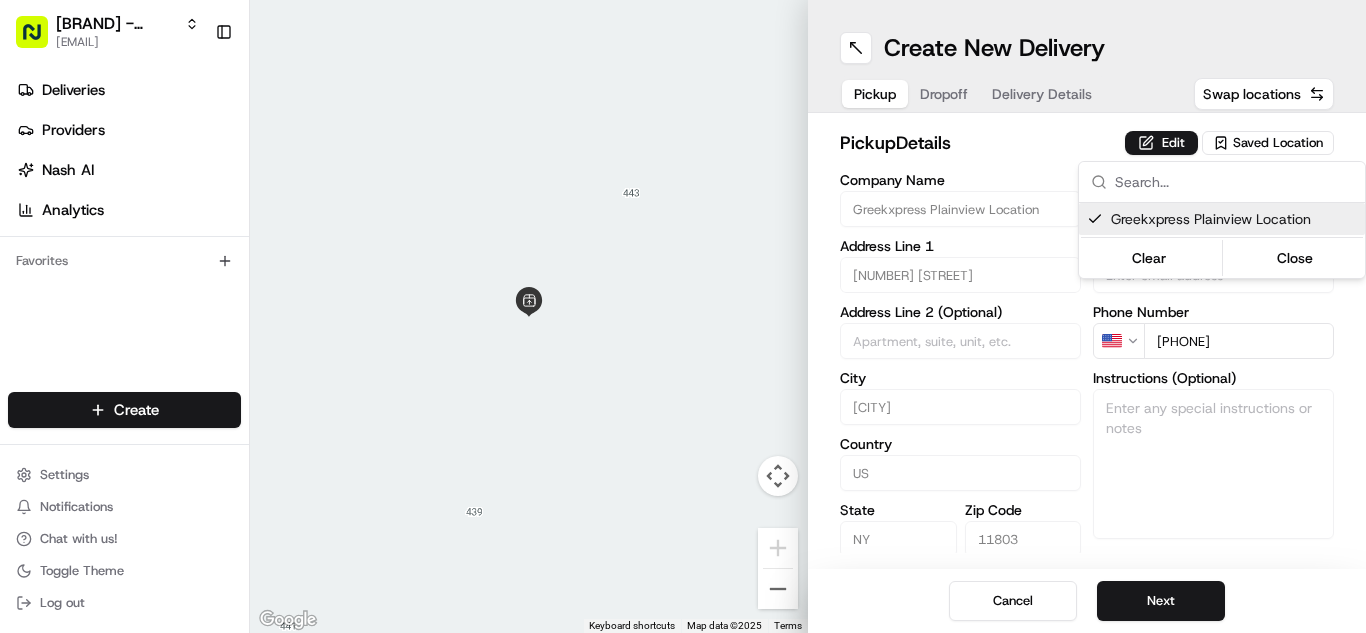 click on "[EMAIL]" at bounding box center (683, 316) 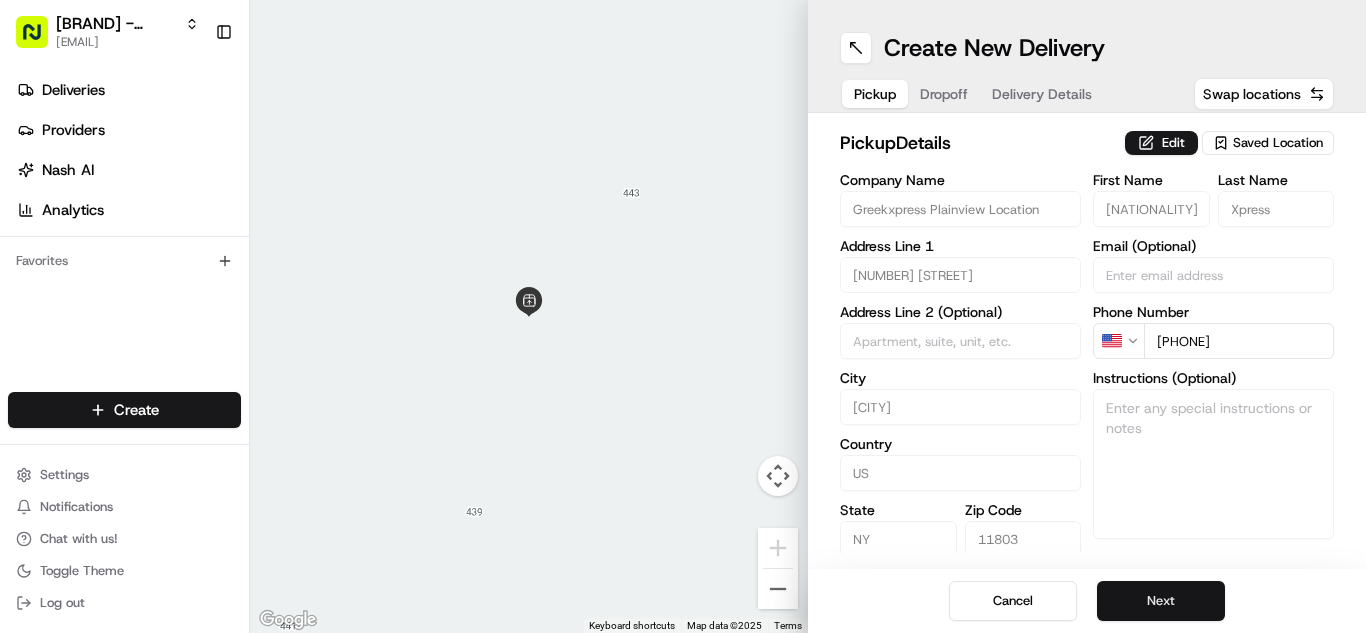 click on "Next" at bounding box center (1161, 601) 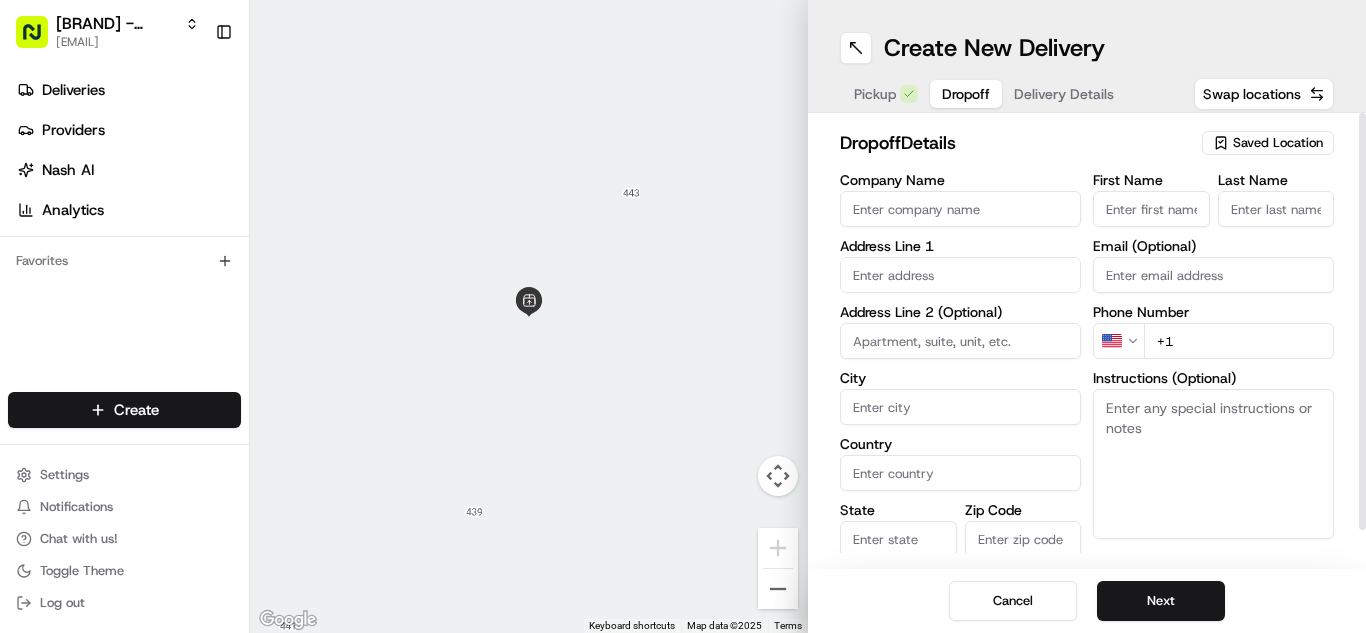 click on "First Name" at bounding box center (1151, 209) 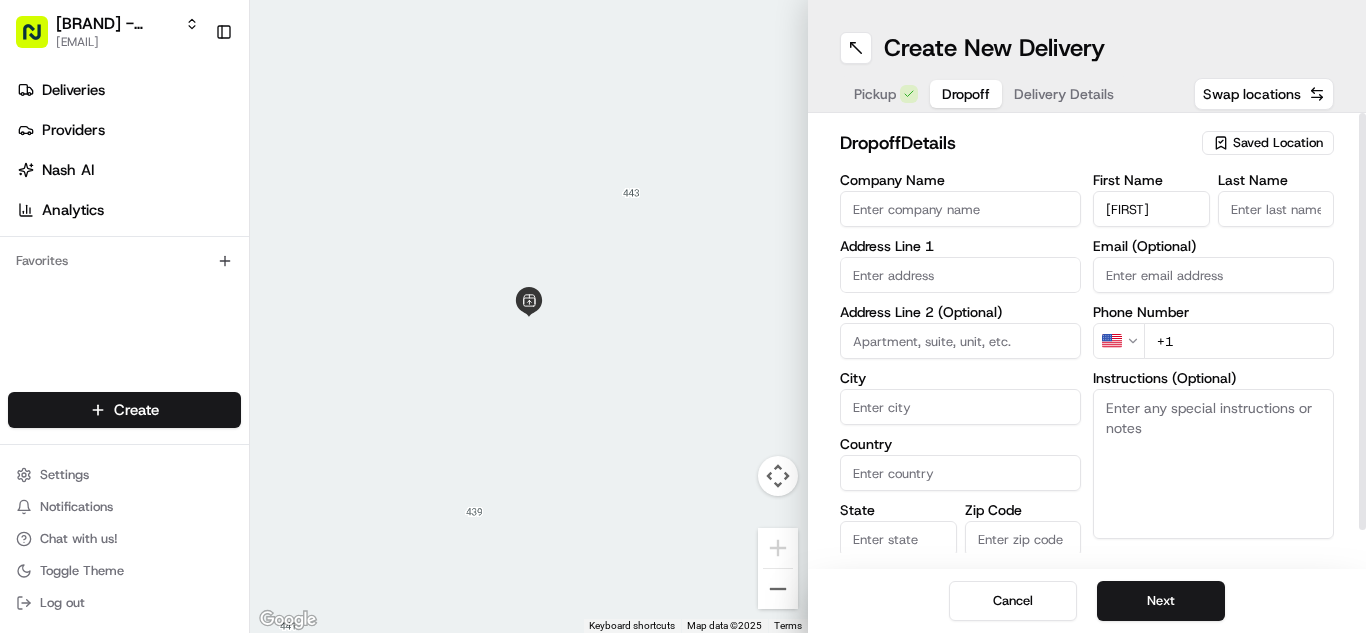 type on "[FIRST]" 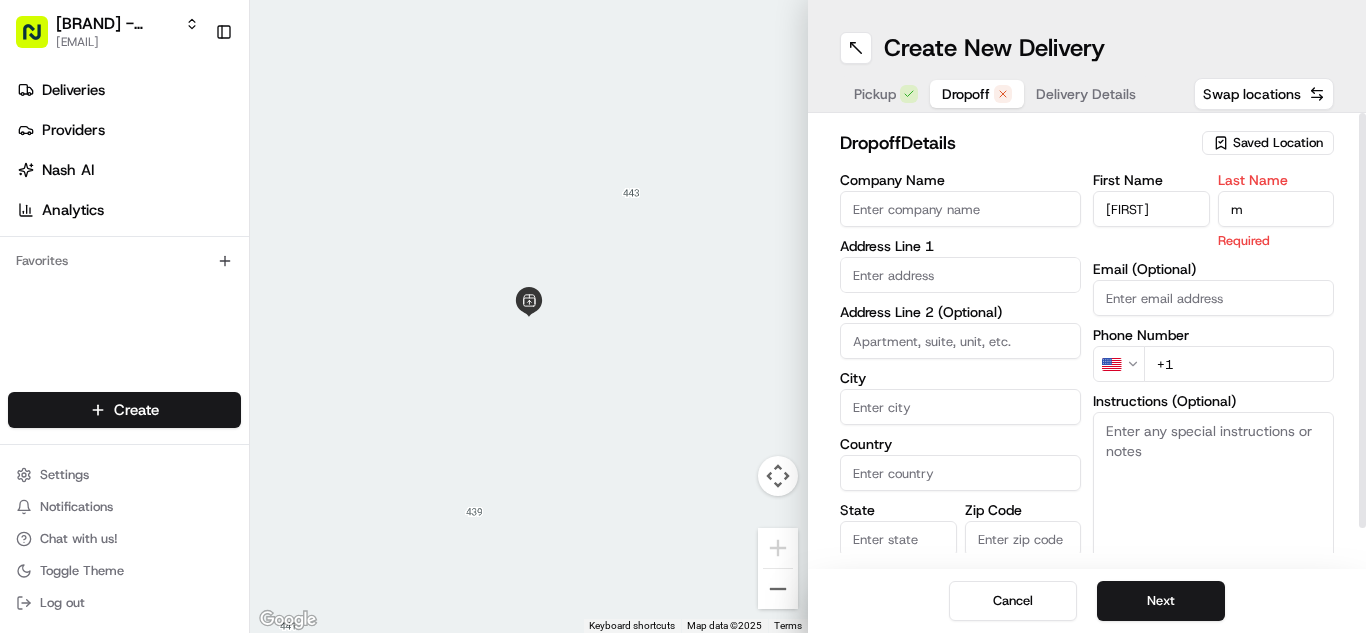 type on "m" 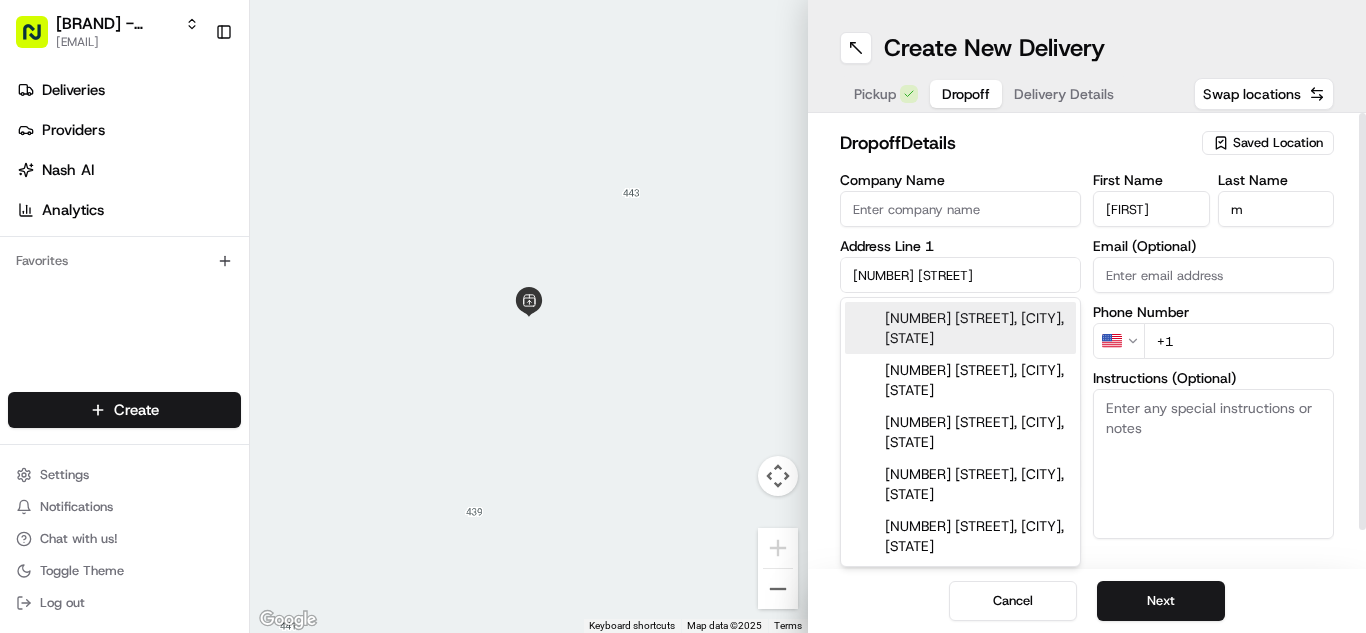 click on "[NUMBER] [STREET], [CITY], [STATE]" at bounding box center (960, 328) 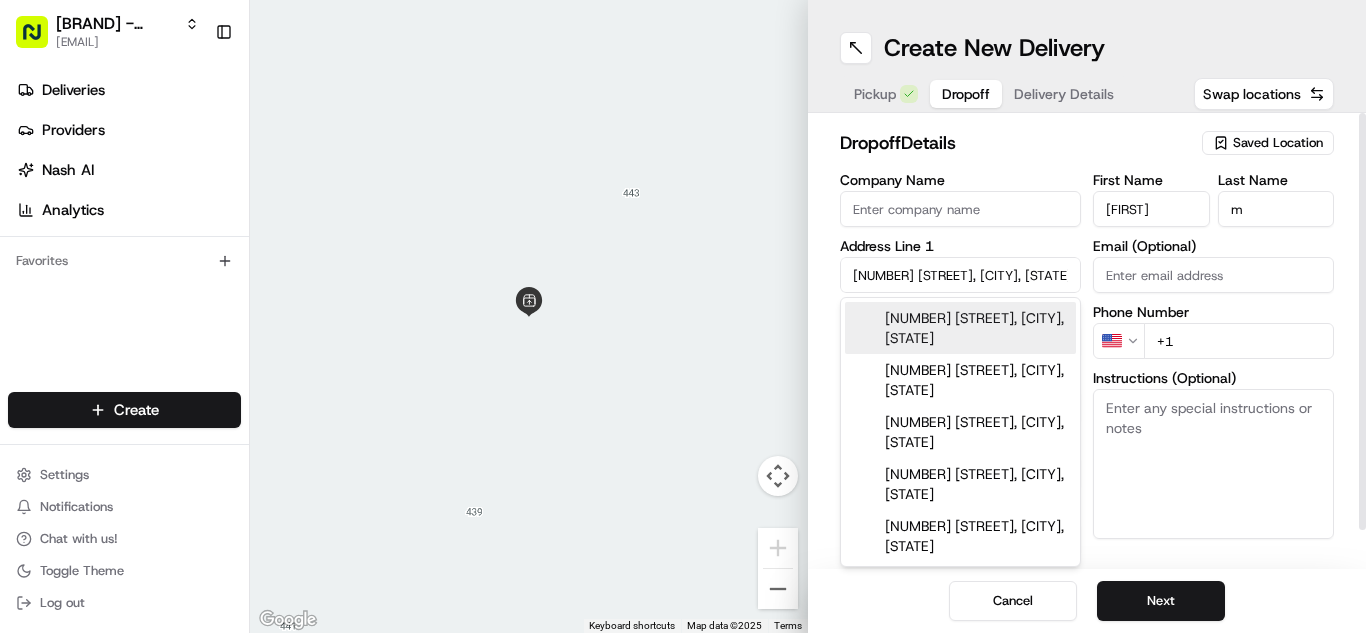 type on "[NUMBER] [STREET], [CITY], [STATE]" 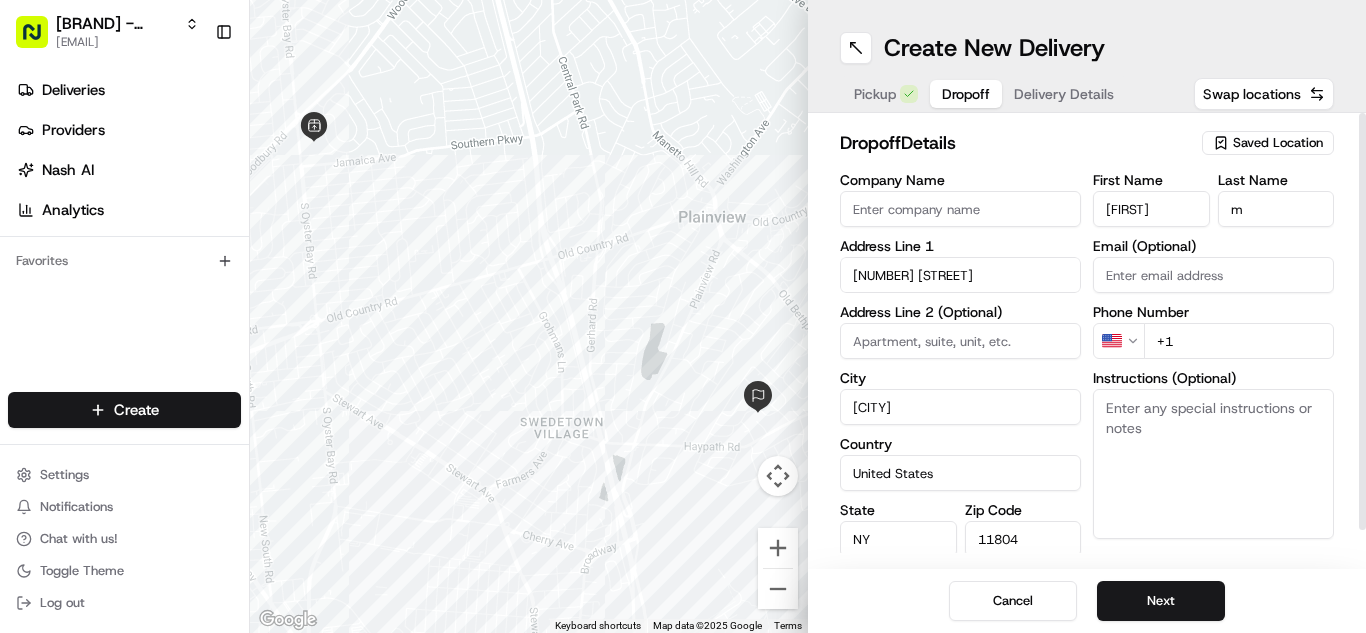 click on "[NUMBER] [STREET]" at bounding box center (960, 275) 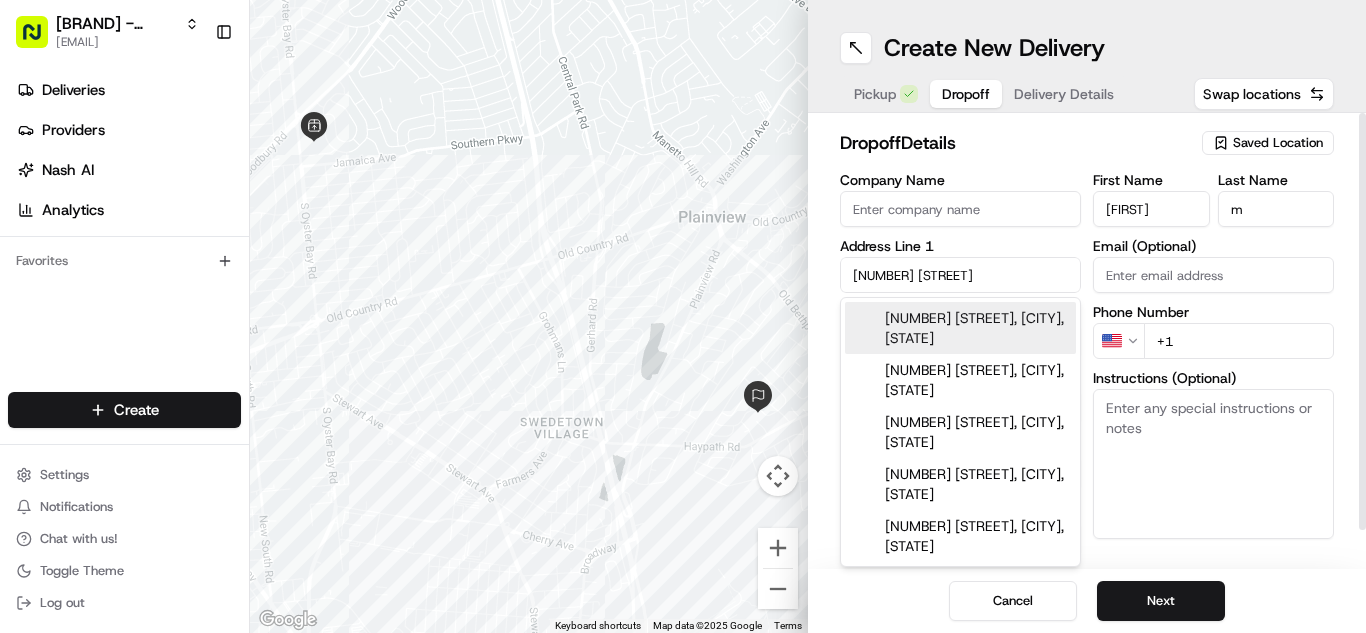 type on "[NUMBER] [STREET]" 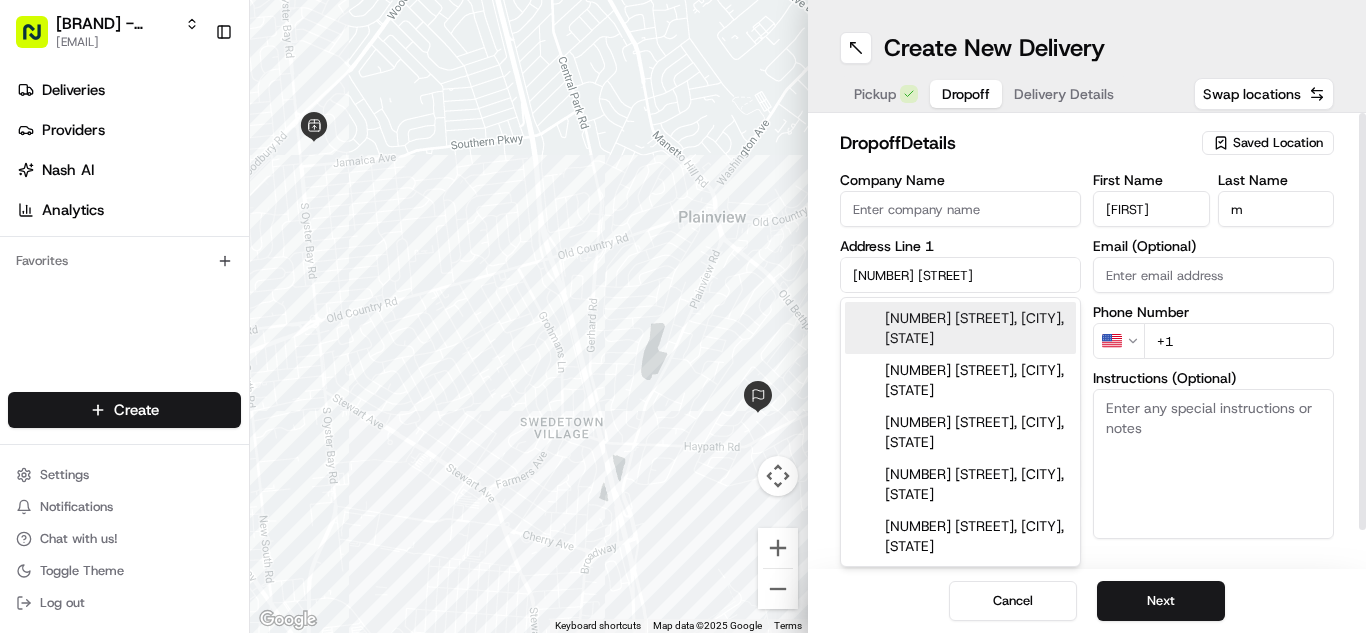type on "[CITY]" 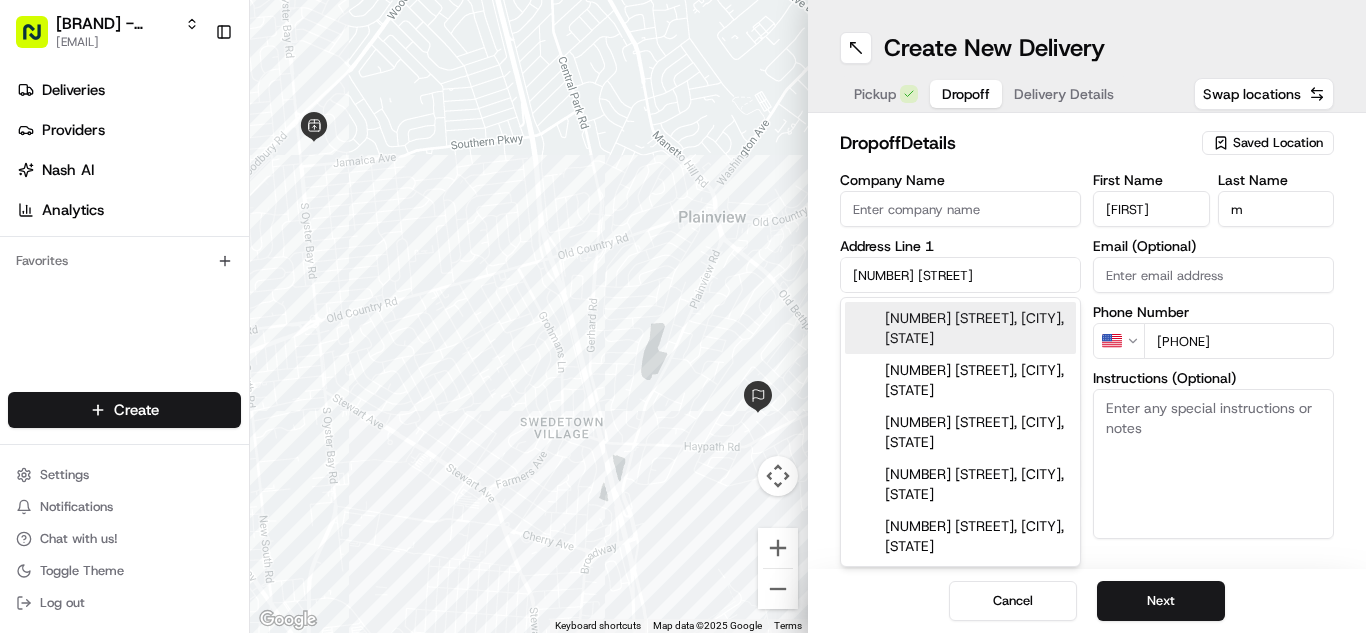 click on "[NUMBER] [STREET], [CITY], [STATE]" at bounding box center [960, 328] 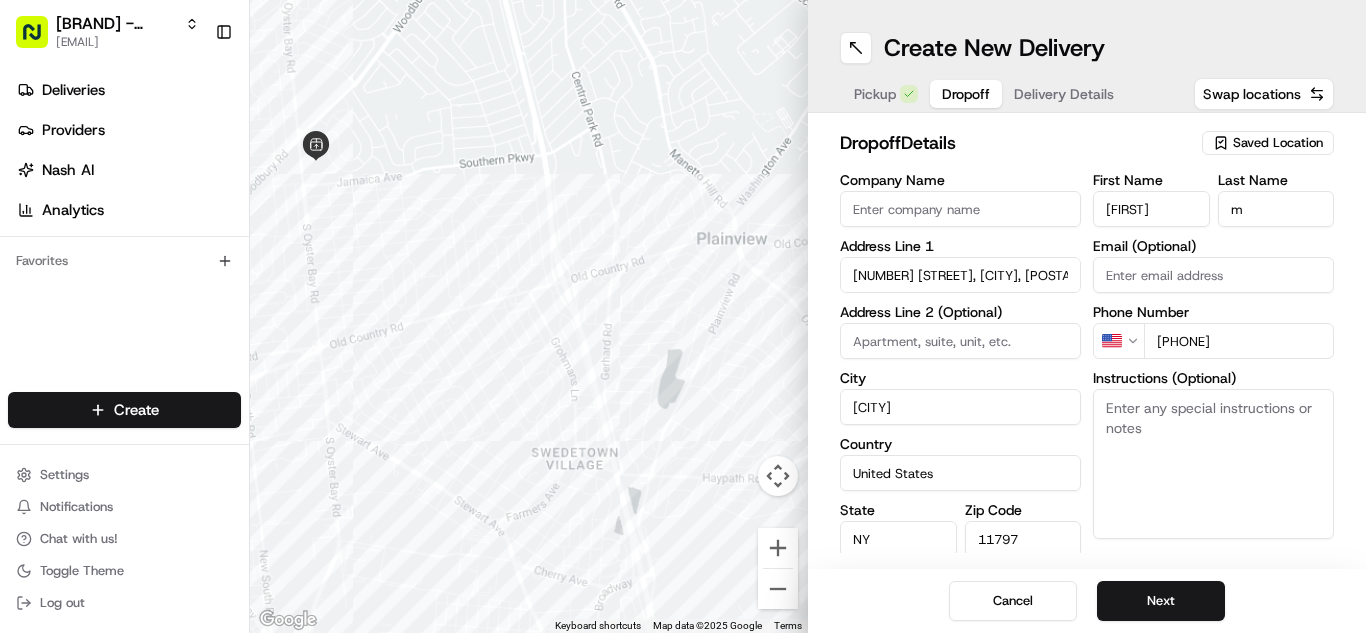 type on "[NUMBER] [STREET]" 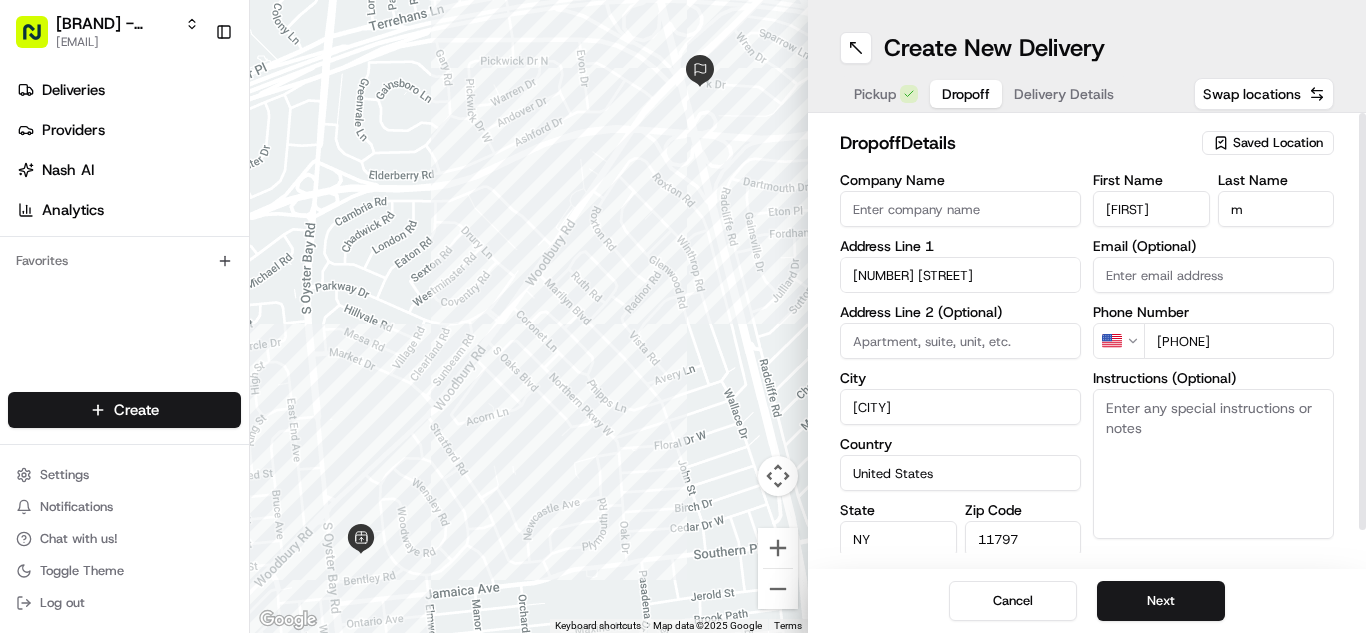 click on "Instructions (Optional)" at bounding box center [1213, 464] 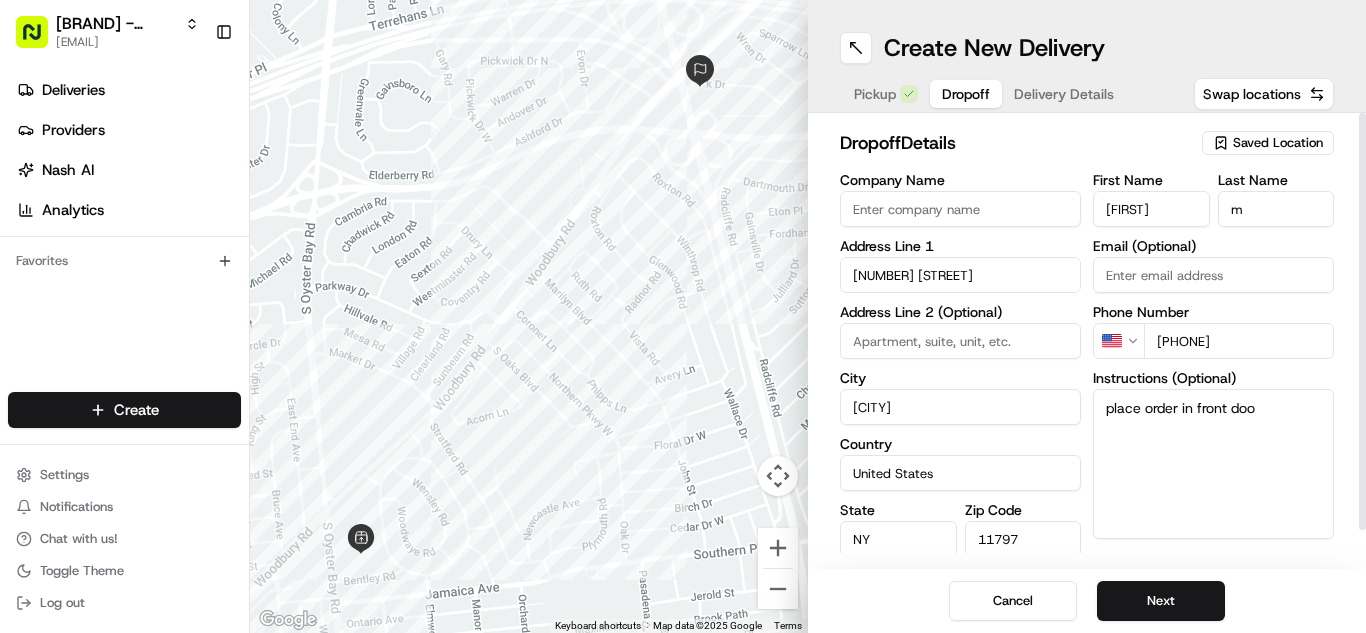 type on "place order in front door" 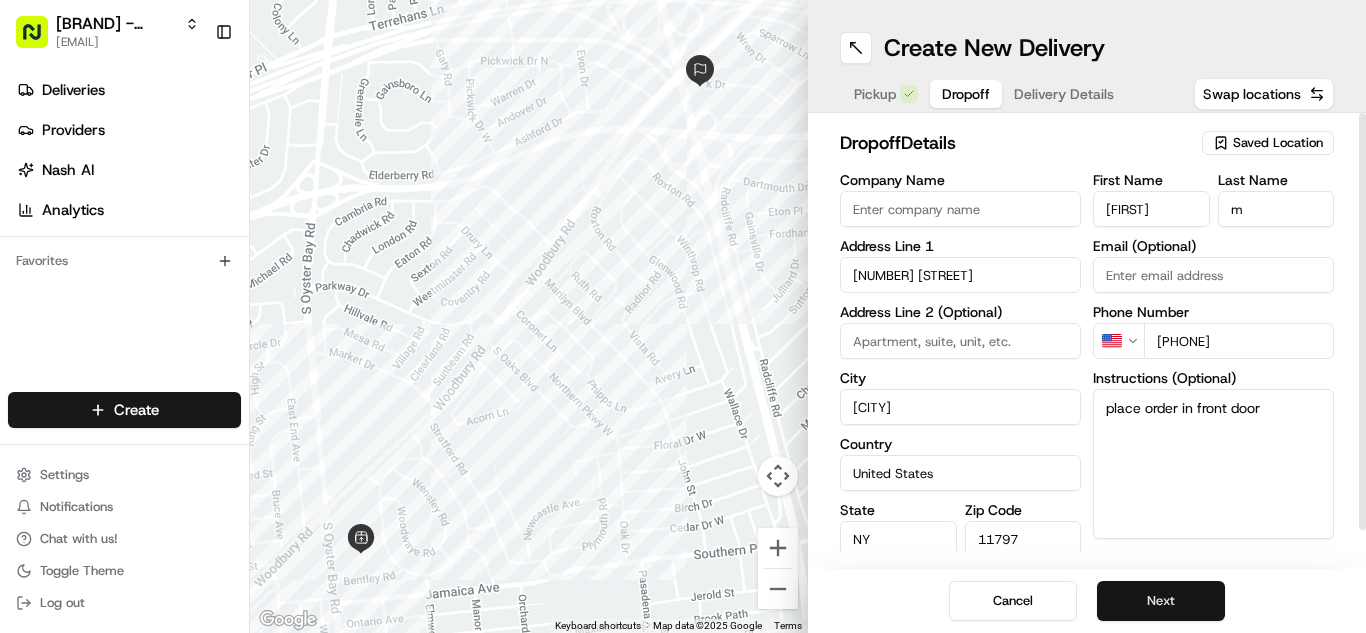 click on "Next" at bounding box center (1161, 601) 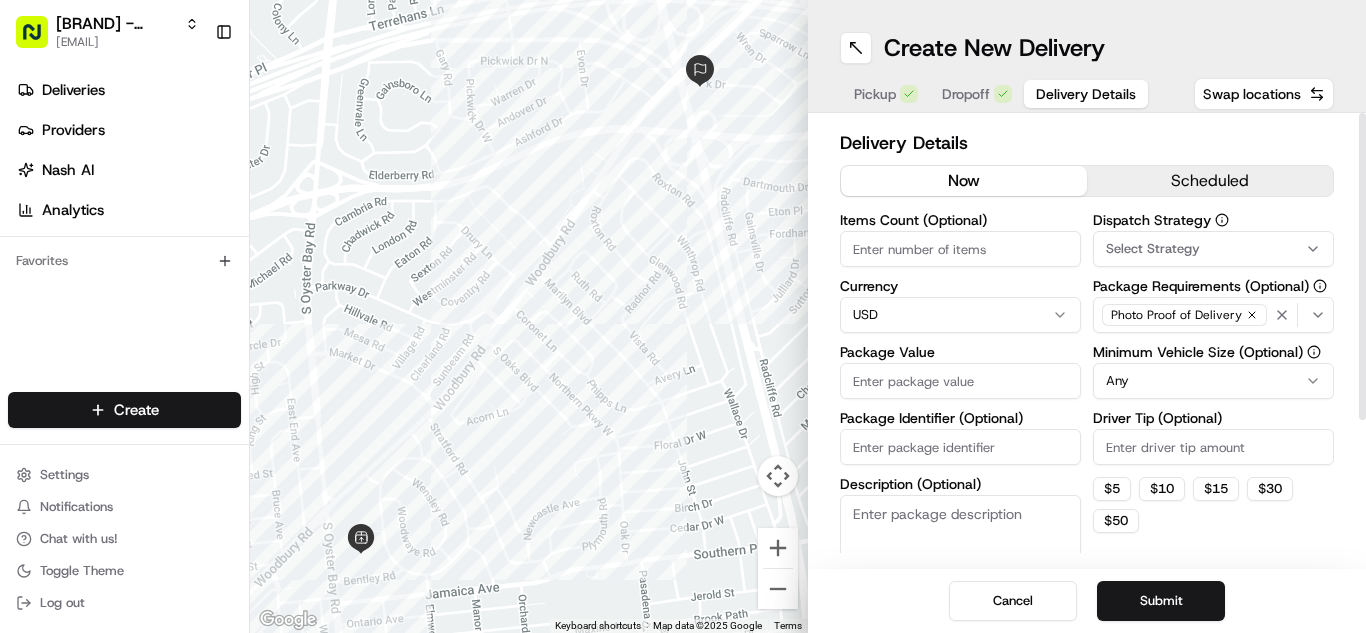 click on "Package Value" at bounding box center (960, 381) 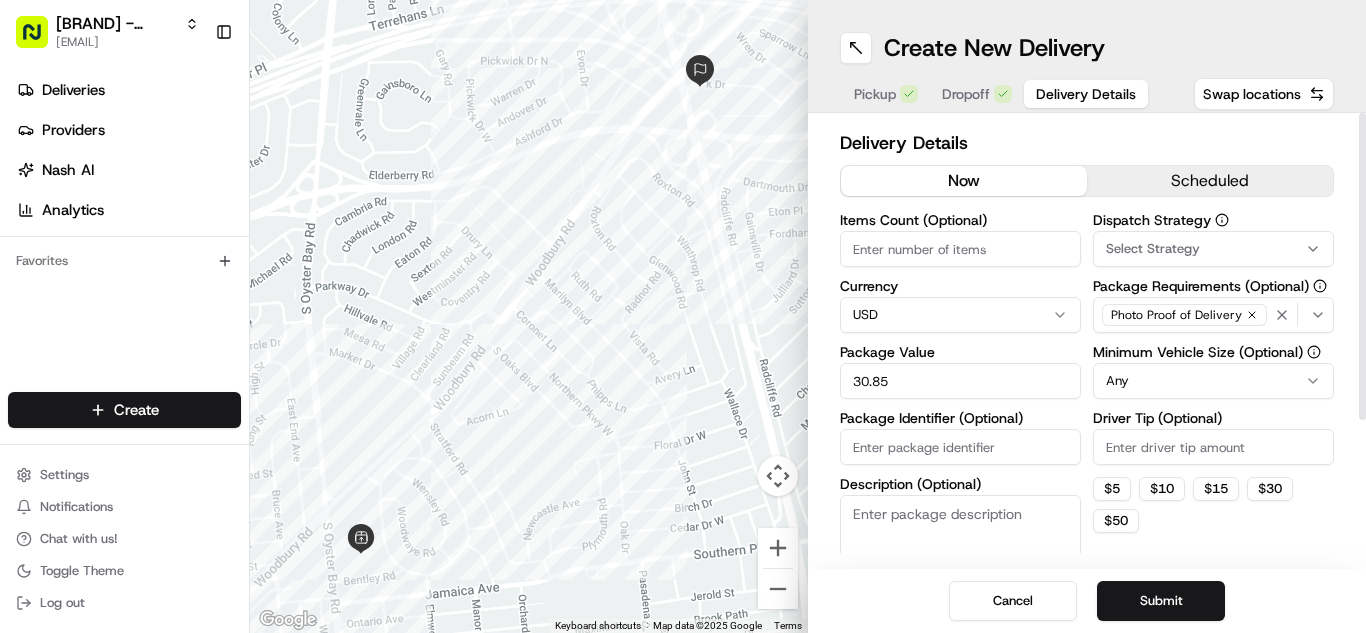 type on "30.85" 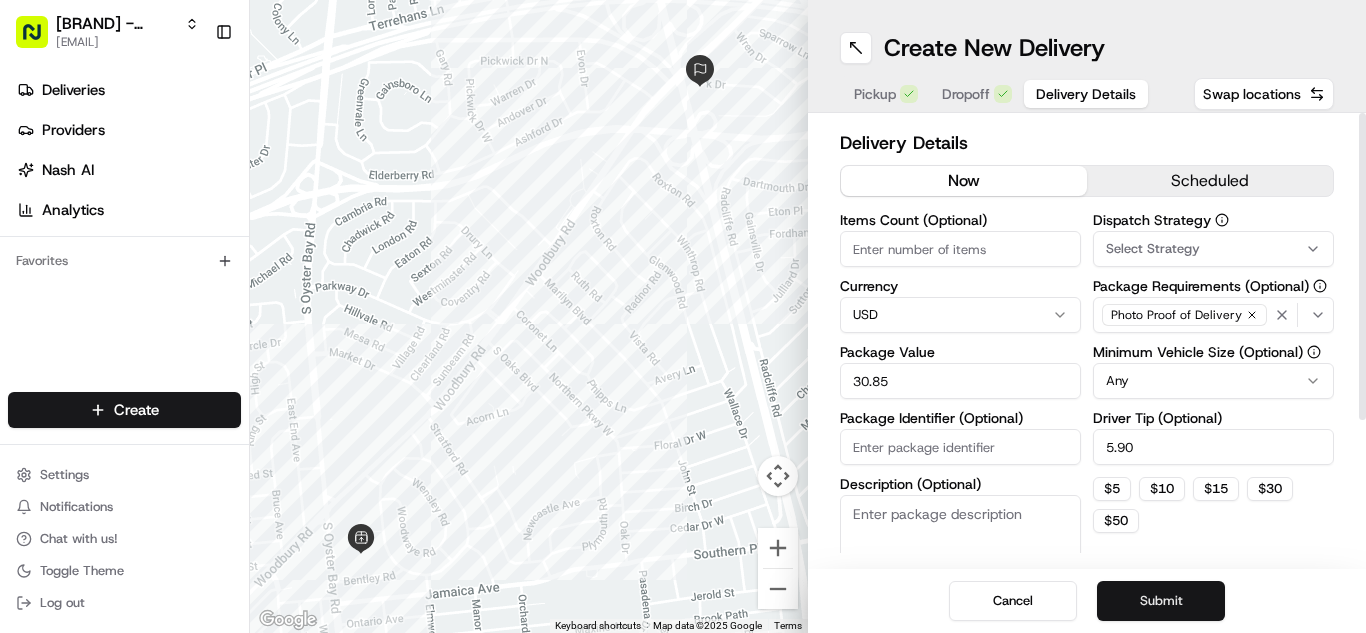 type on "5.90" 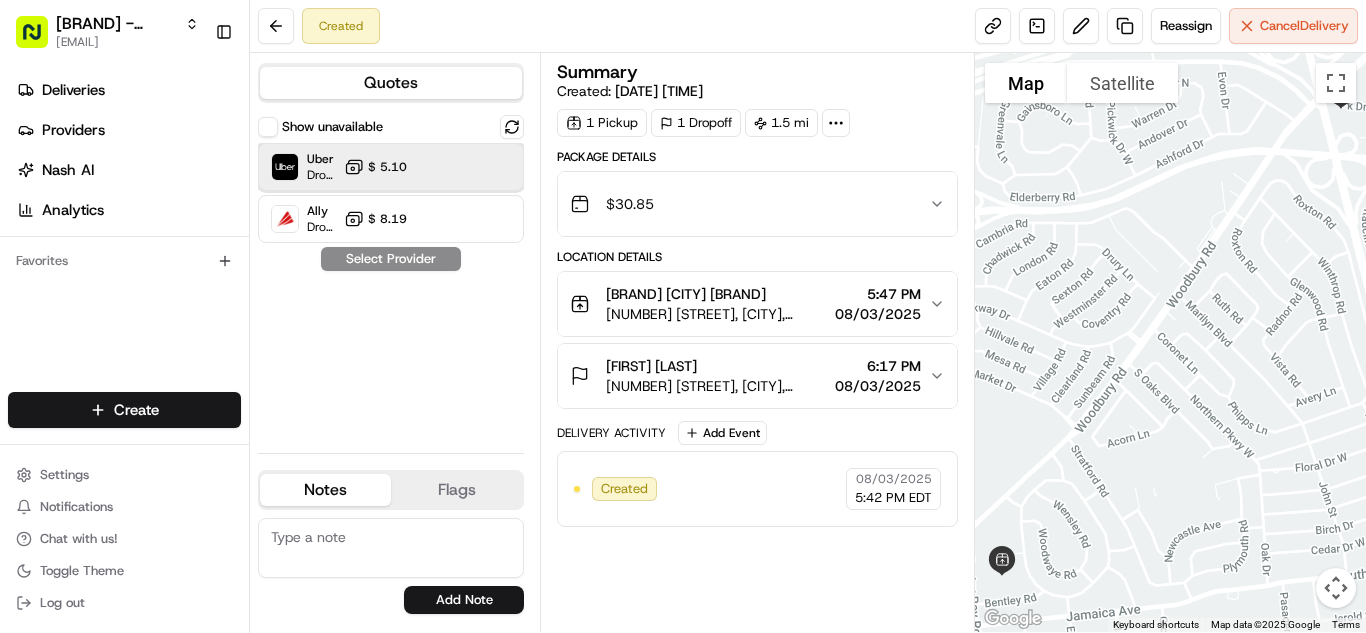 click on "[TIME] [TIME]" at bounding box center (321, 175) 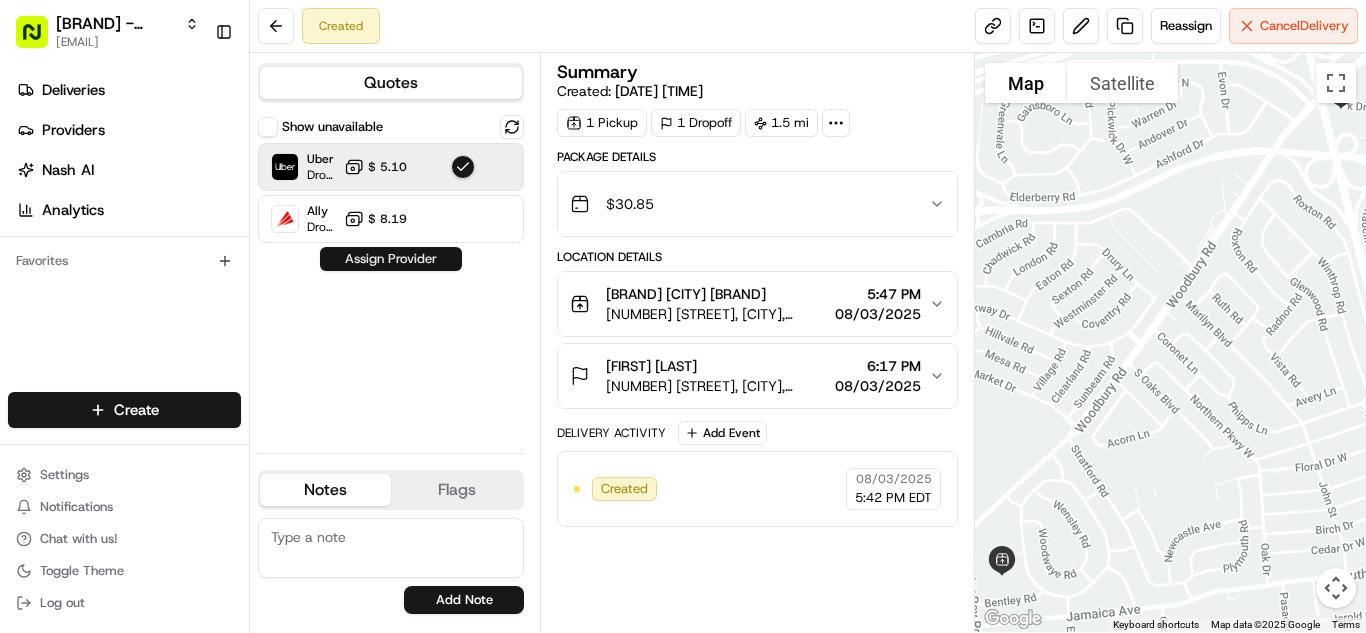 click on "Assign Provider" at bounding box center (391, 259) 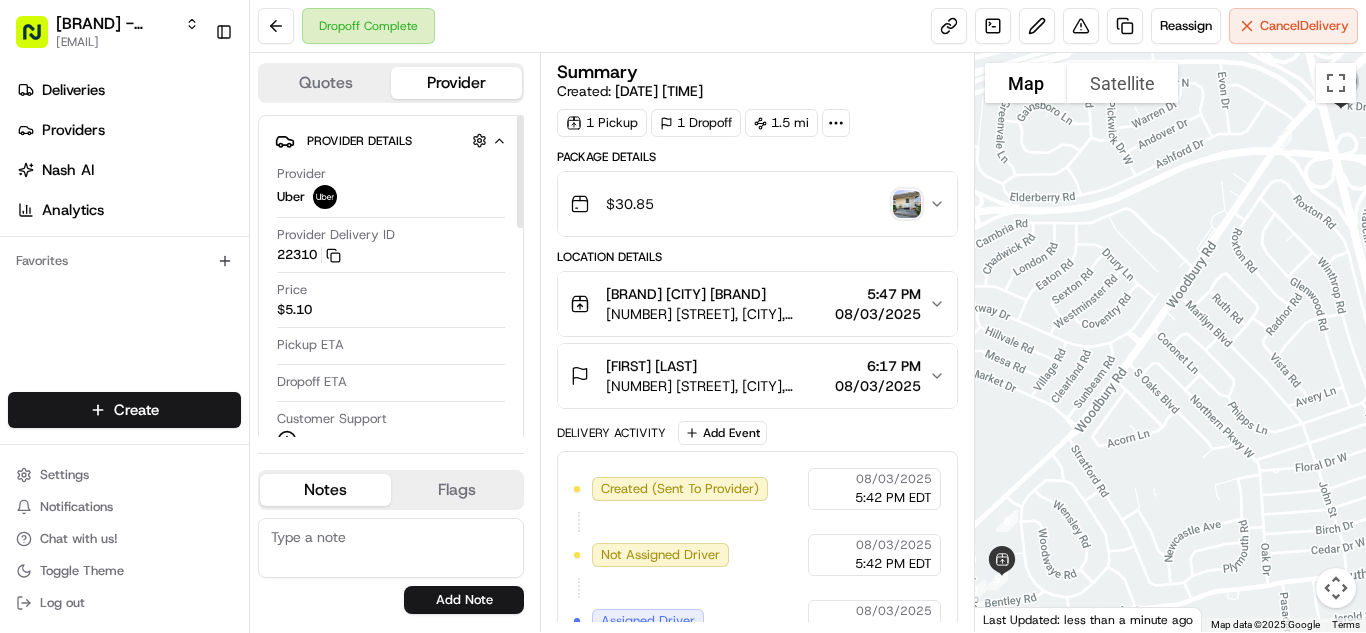 click on "[PROVIDER DELIVERY ID]" at bounding box center [391, 245] 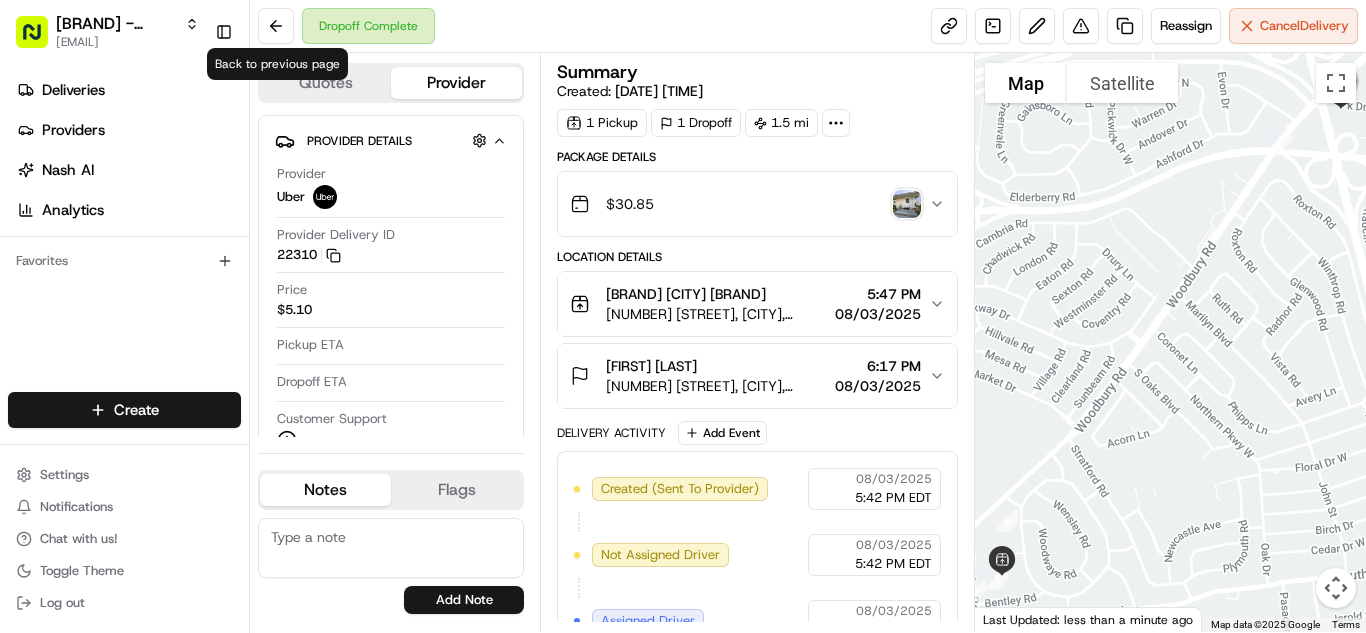 click on "[PHONE] [EXTENSION] [EMAIL]" at bounding box center [683, 316] 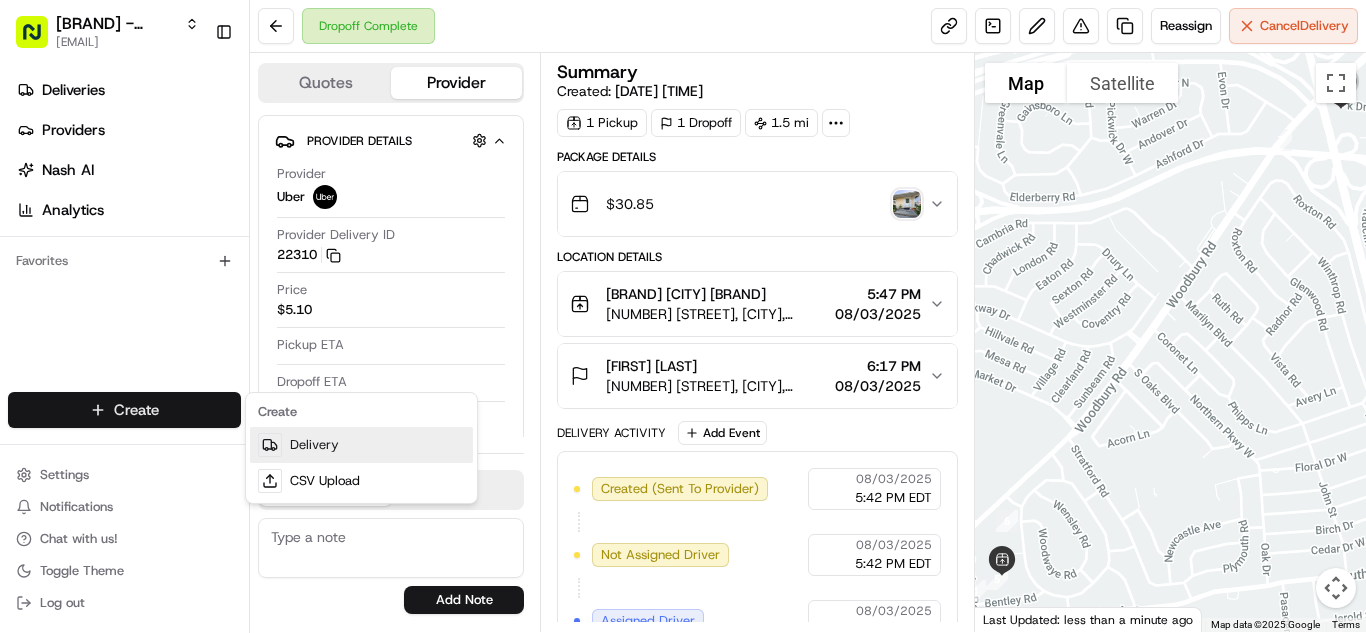 click on "Delivery" at bounding box center (361, 445) 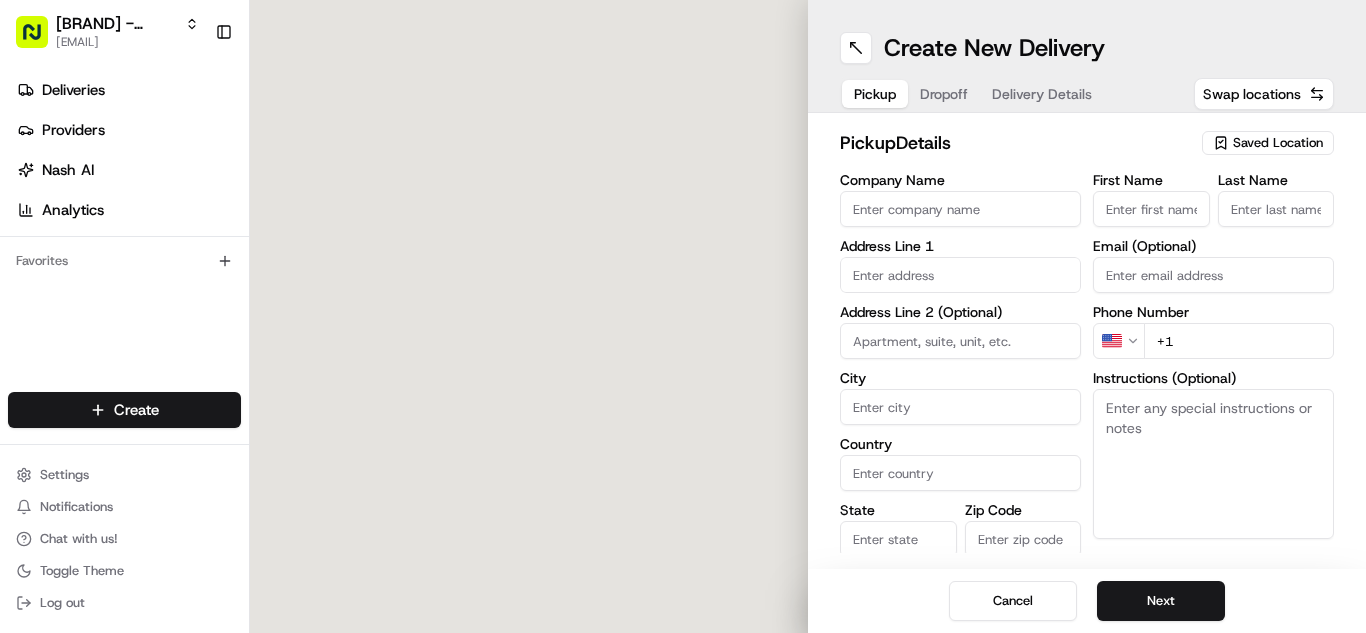click on "Saved Location" at bounding box center [1278, 143] 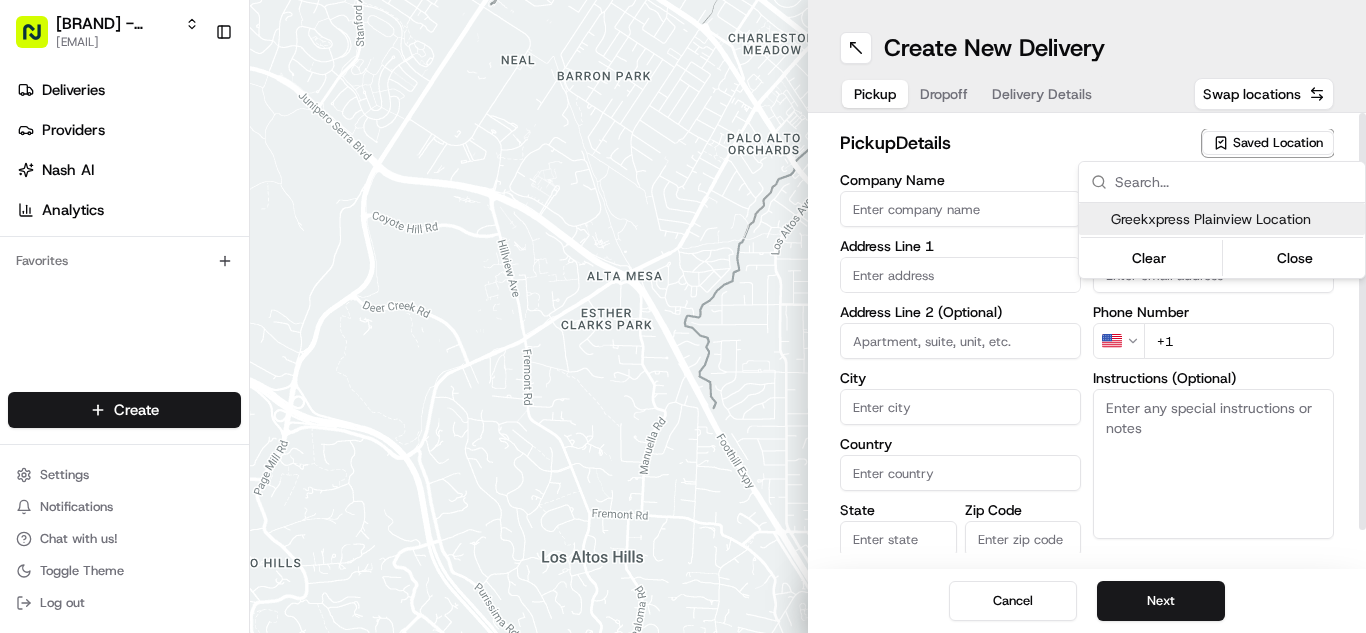 click on "Greekxpress Plainview Location" at bounding box center [1234, 219] 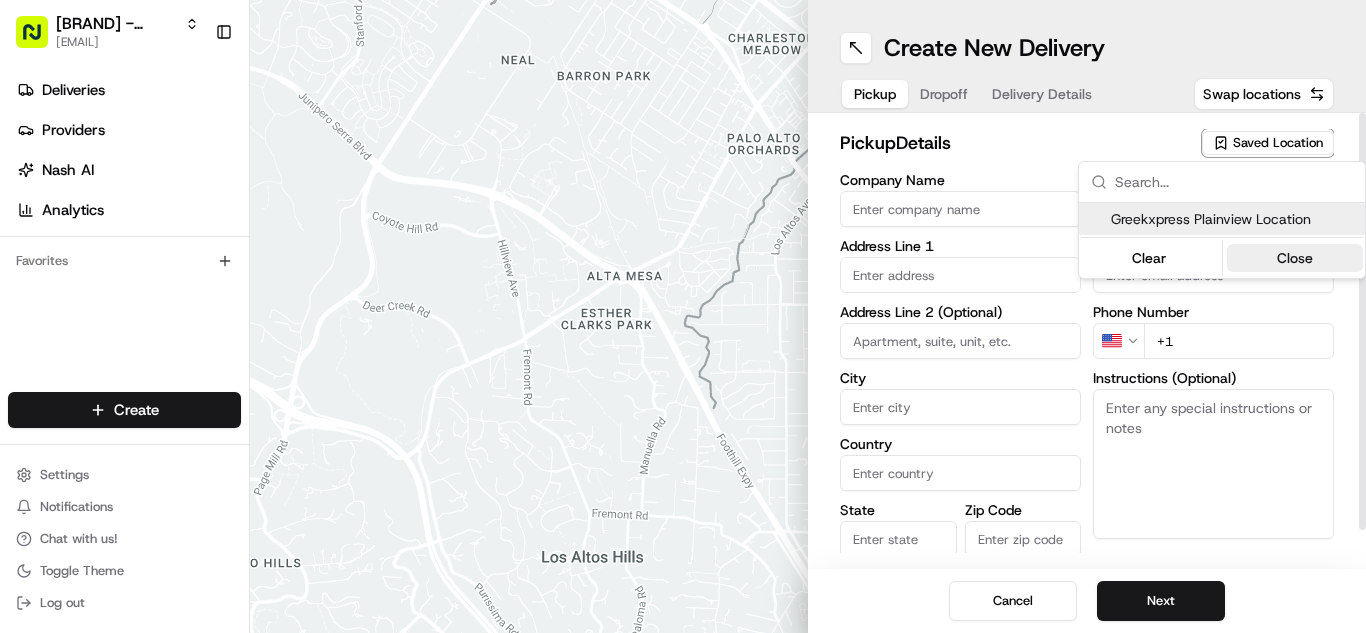 type on "Greekxpress Plainview Location" 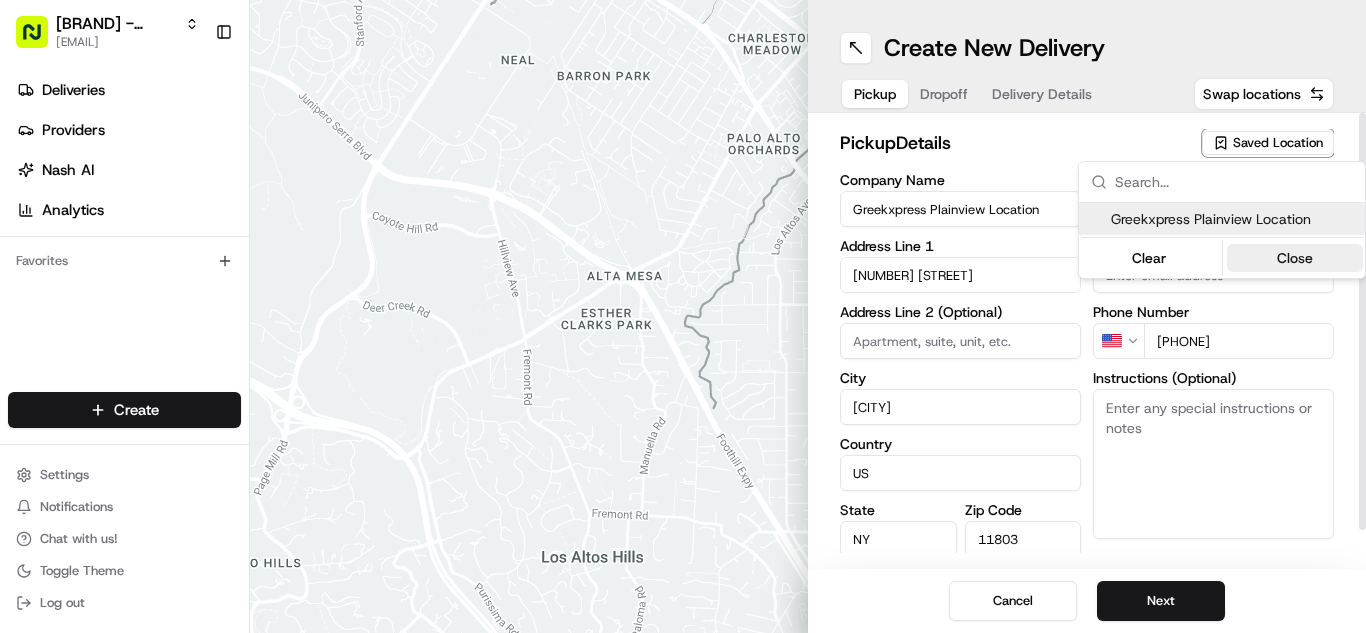 click on "Close" at bounding box center (1295, 258) 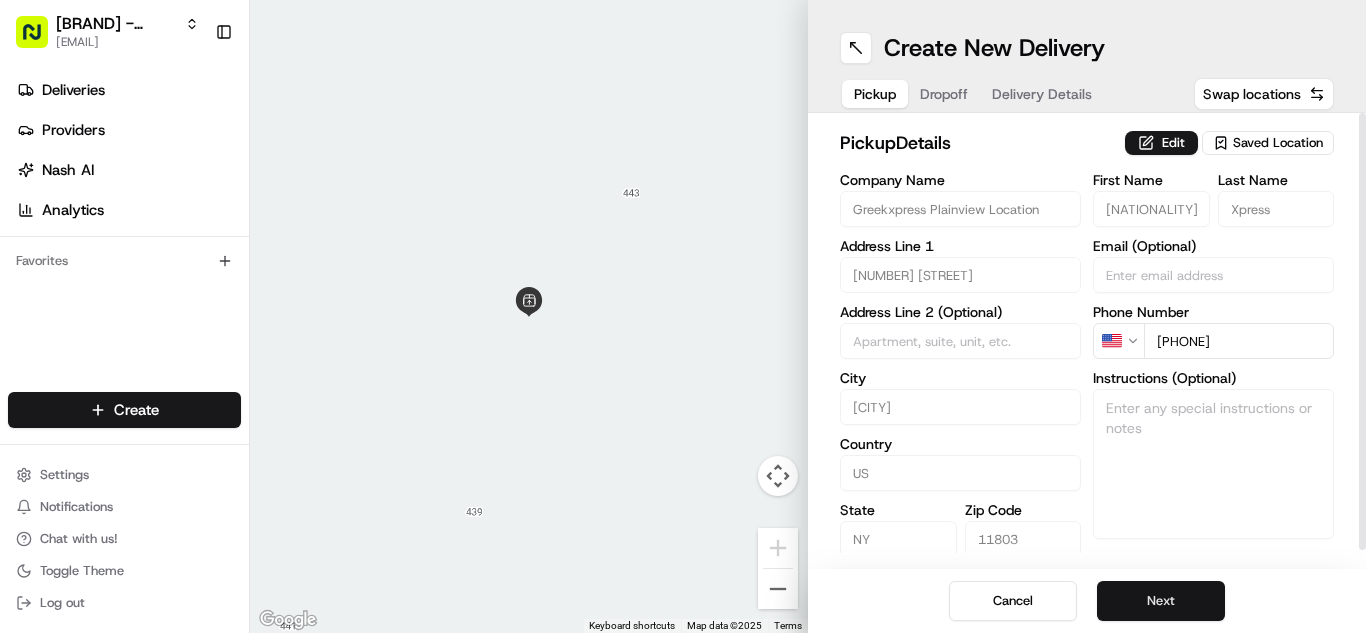 click on "Next" at bounding box center [1161, 601] 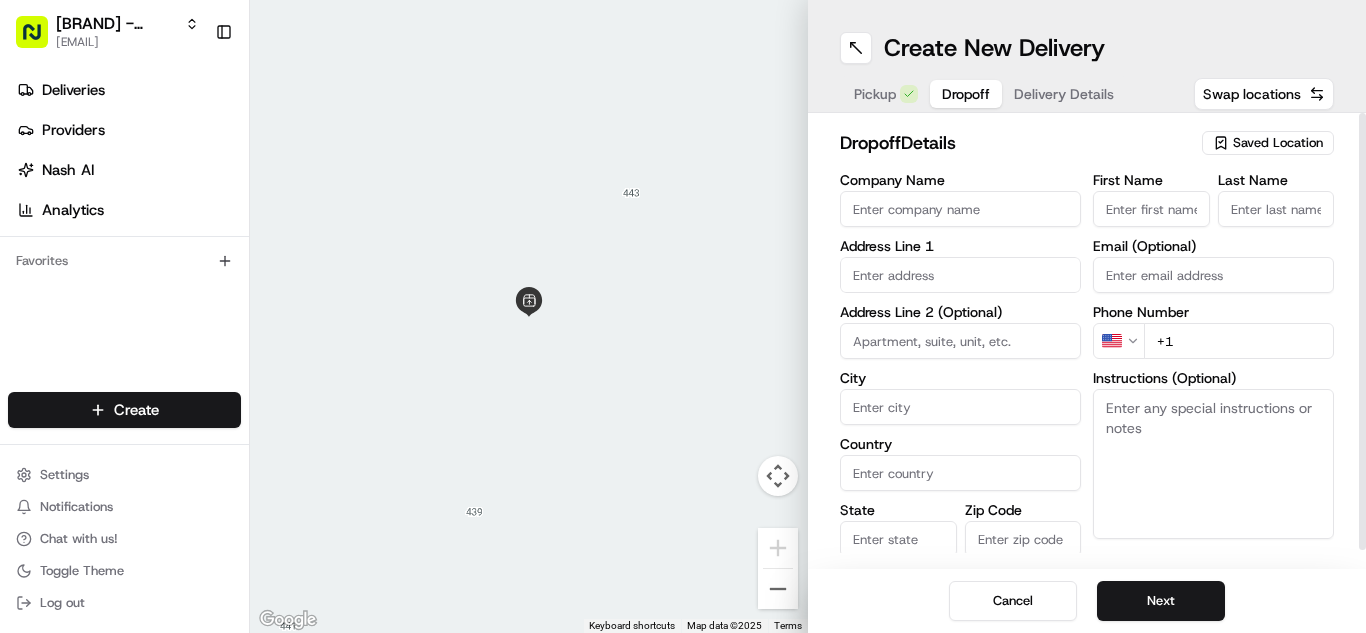 click on "Instructions (Optional)" at bounding box center (1213, 464) 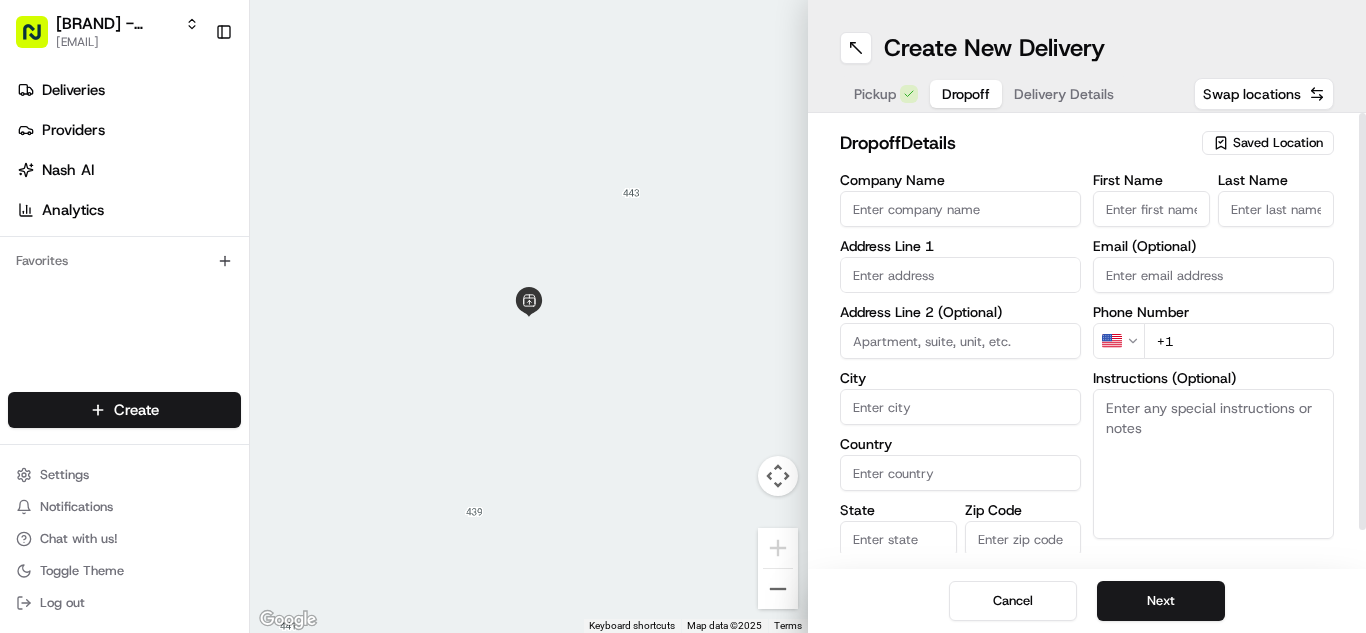 paste on "call when there and hand to customer dont leave outside ty!!!" 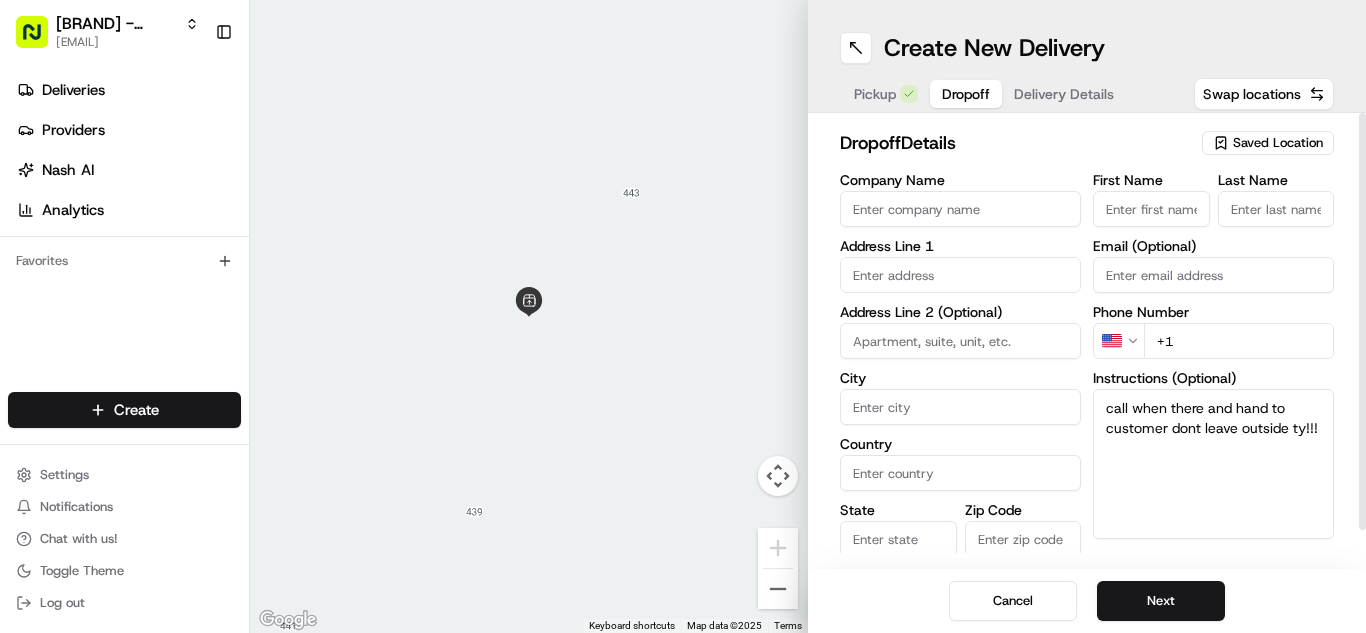 type on "call when there and hand to customer dont leave outside ty!!!" 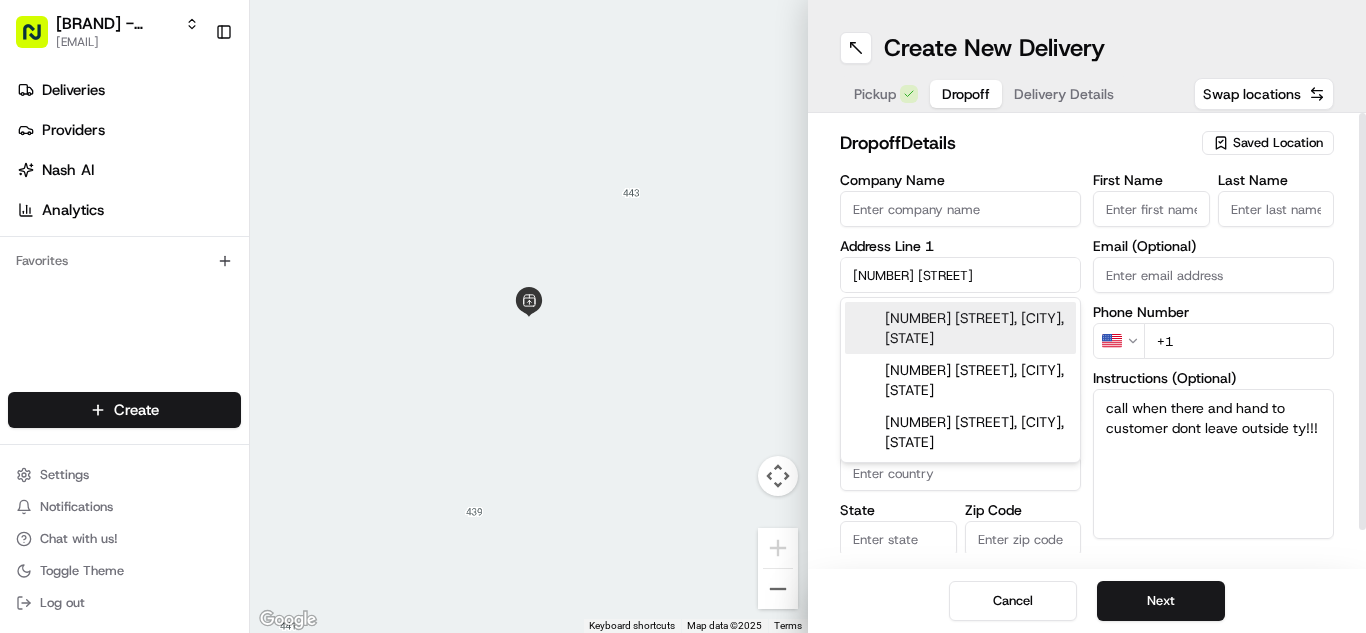 click on "[NUMBER] [STREET], [CITY], [STATE]" at bounding box center (960, 328) 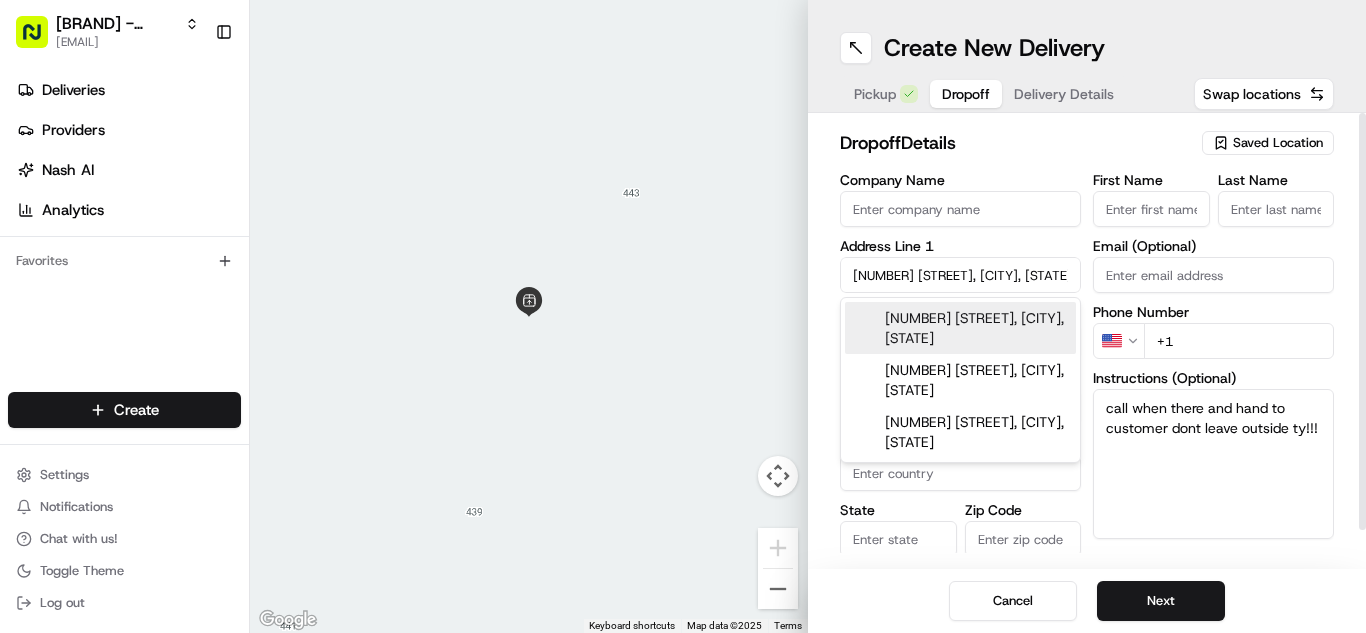 type on "[NUMBER] [STREET], [CITY], [POSTAL CODE], [COUNTRY]" 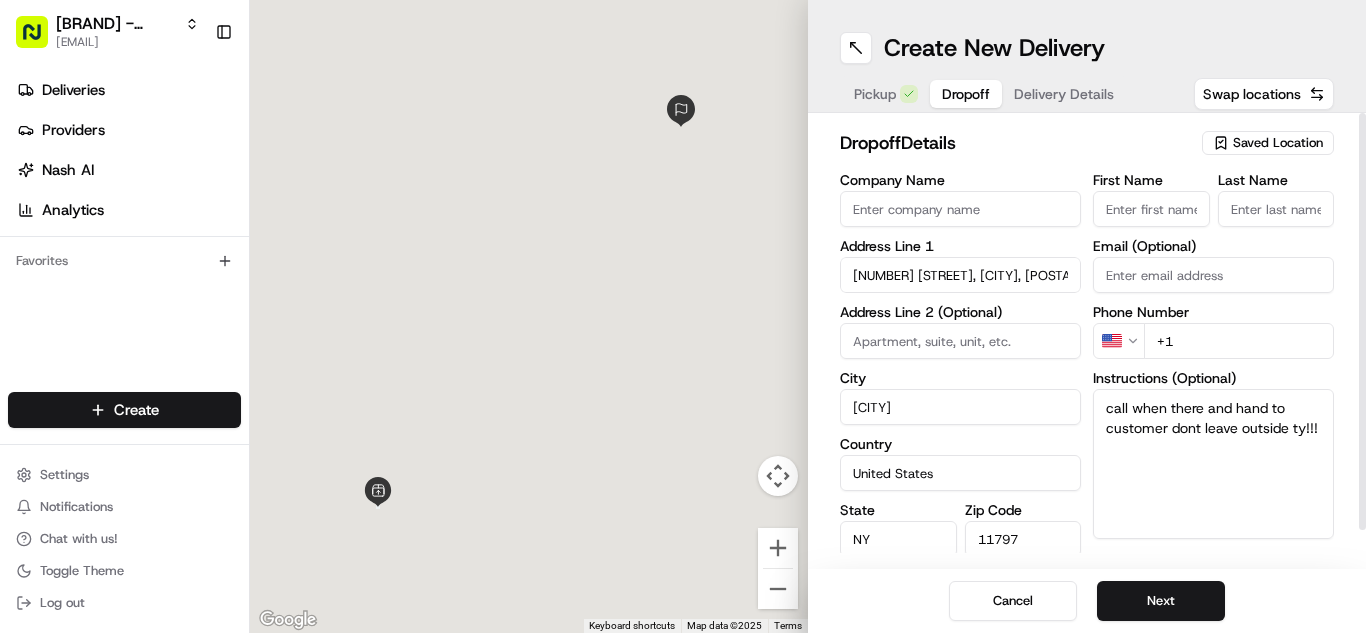 type on "[NUMBER] [STREET]" 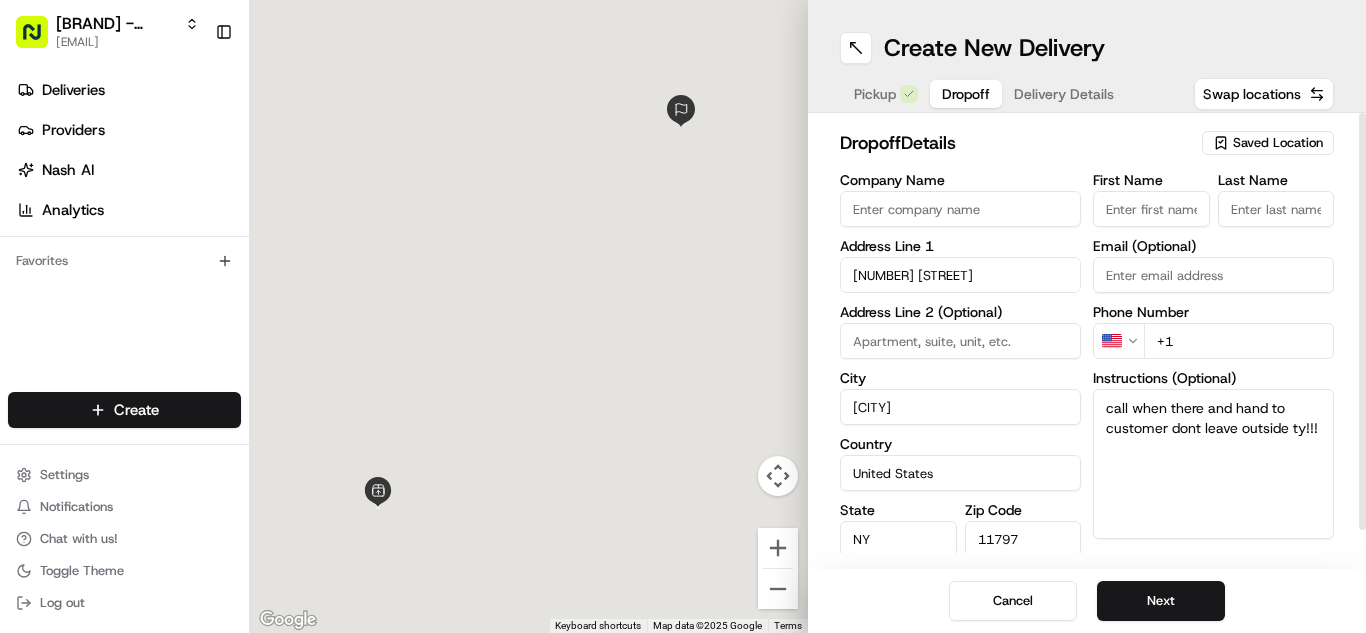 click on "First Name" at bounding box center [1151, 209] 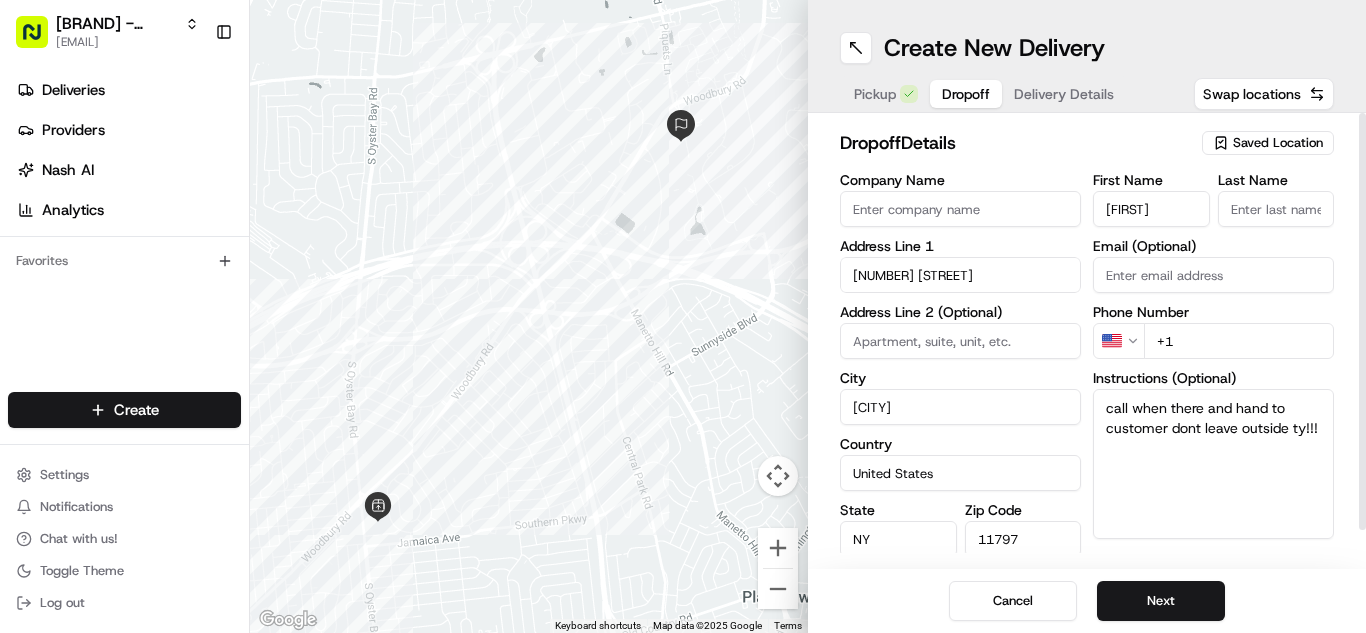 type on "[FIRST]" 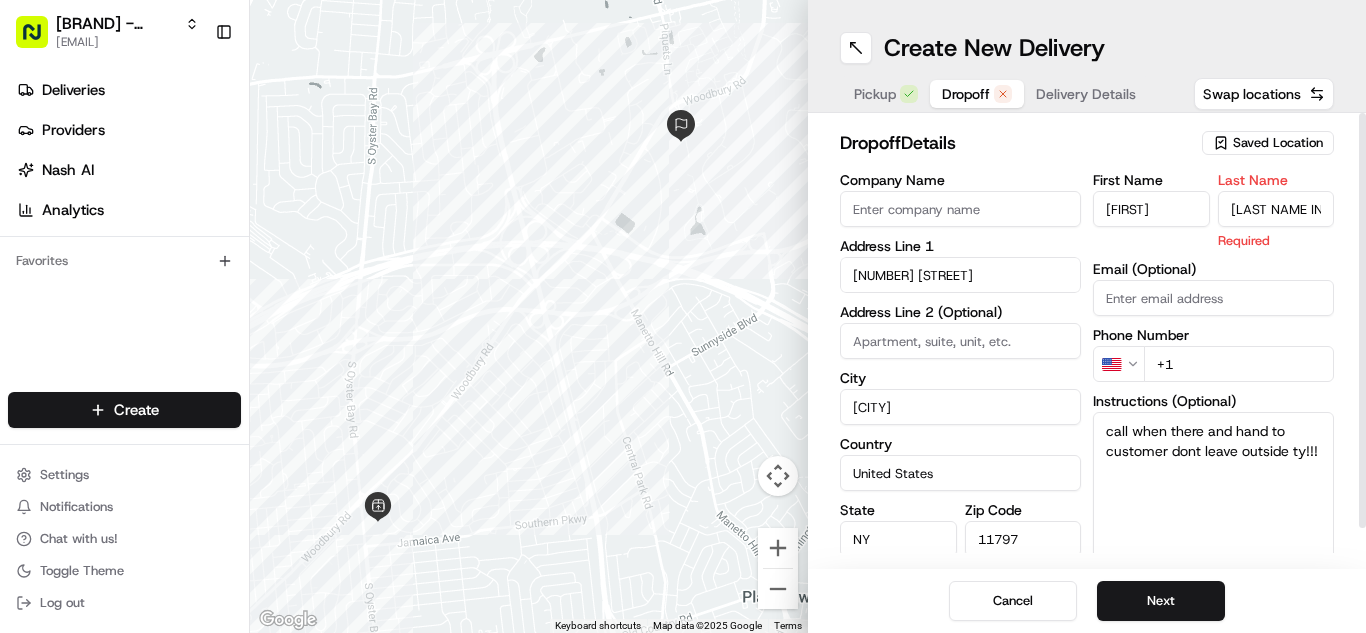 type on "[LAST NAME INITIAL]" 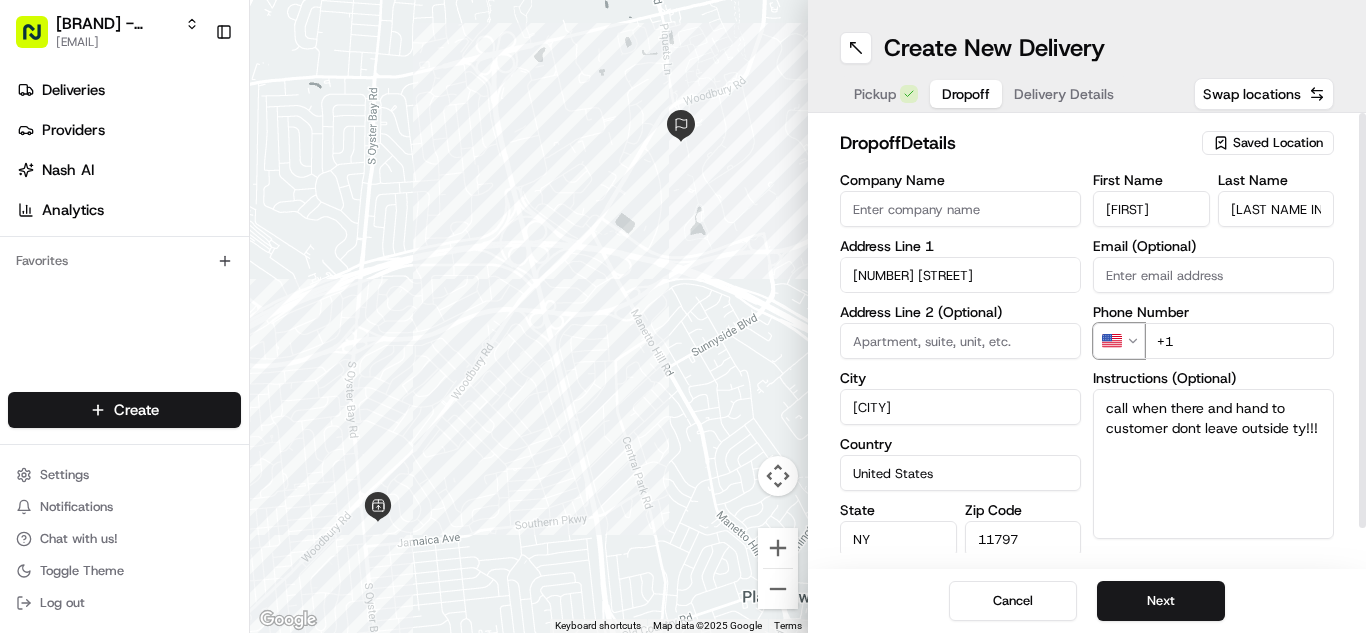 type 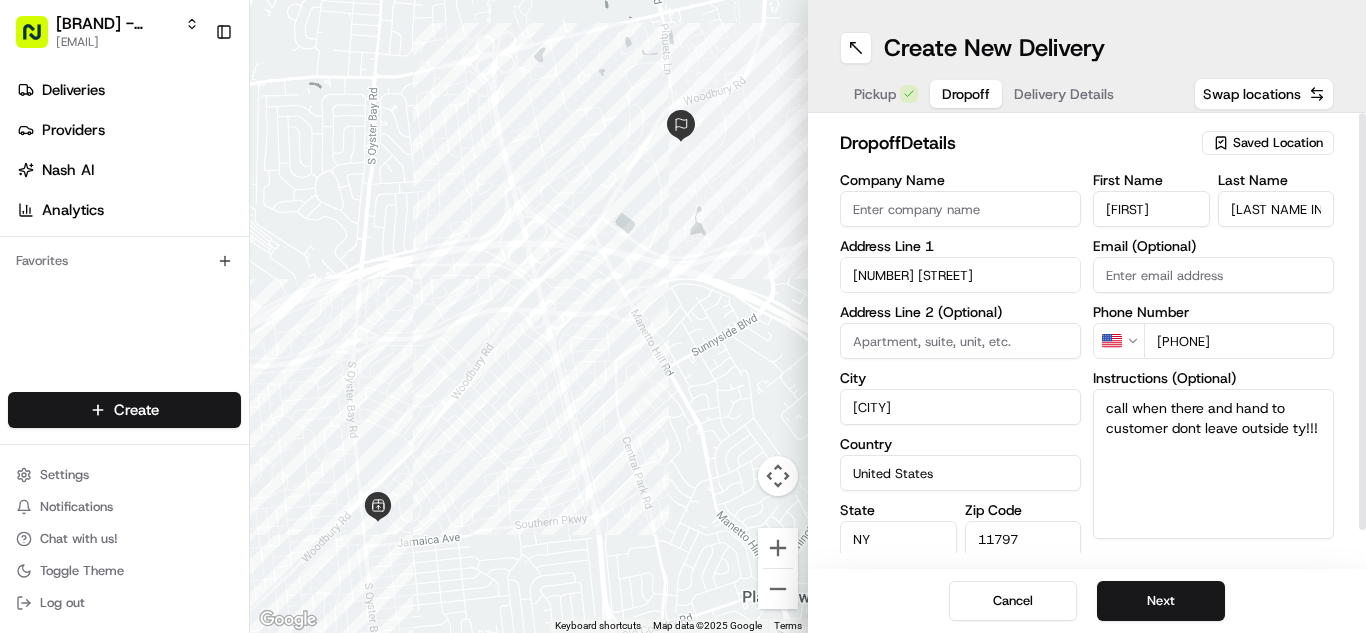 type on "[PHONE]" 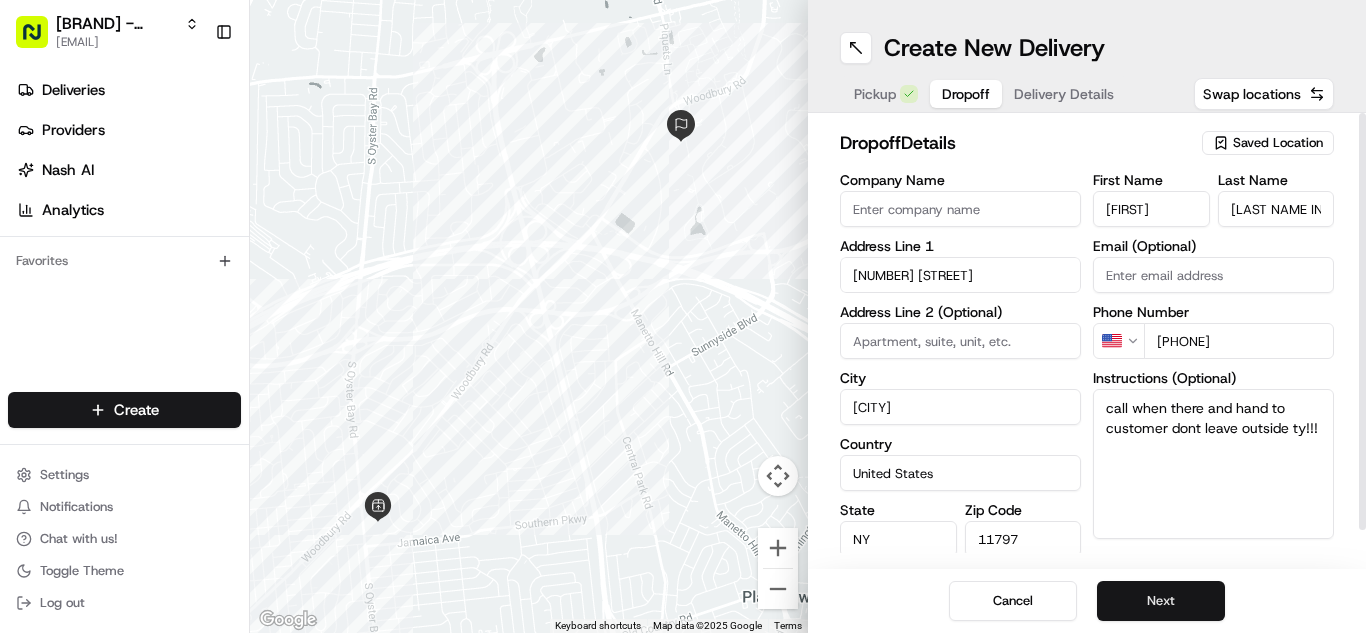 click on "Next" at bounding box center (1161, 601) 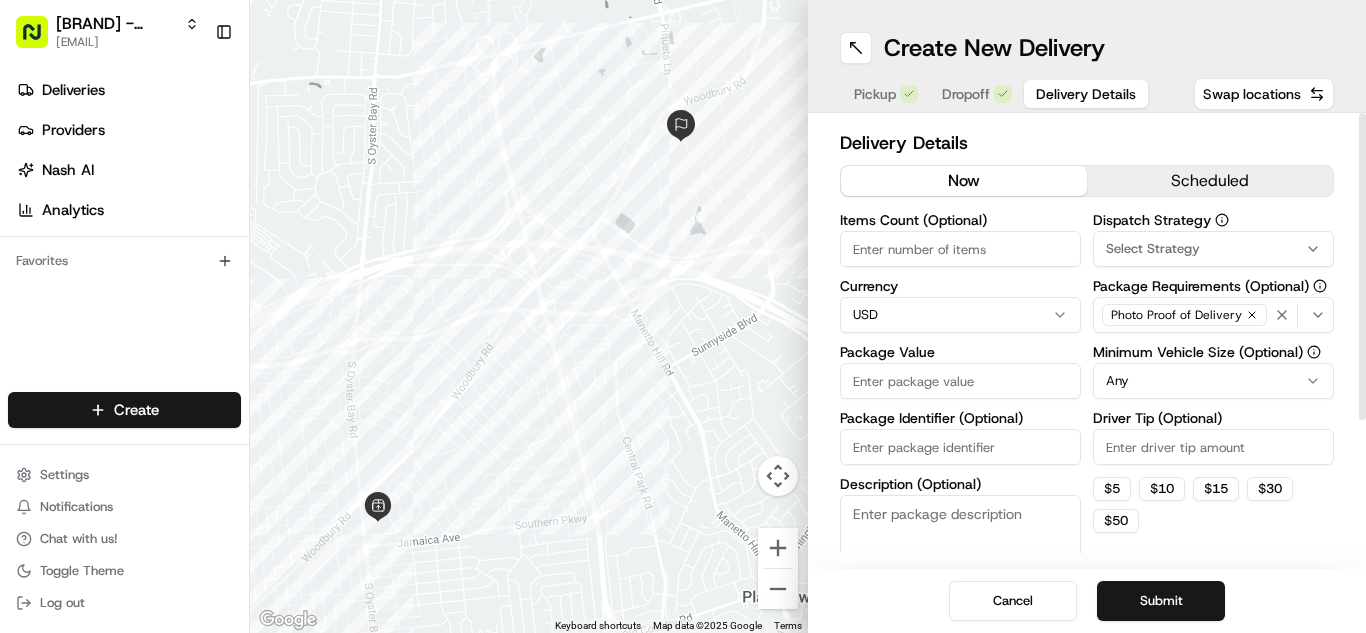 click on "Package Value" at bounding box center [960, 381] 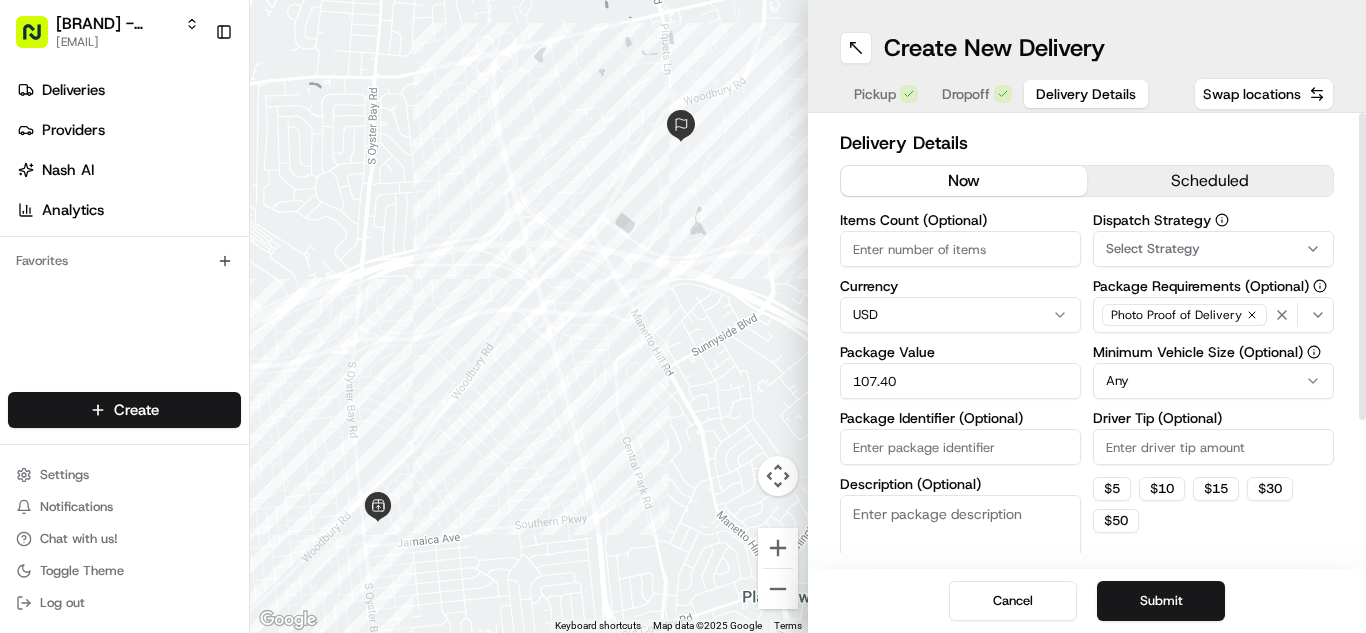 type on "107.40" 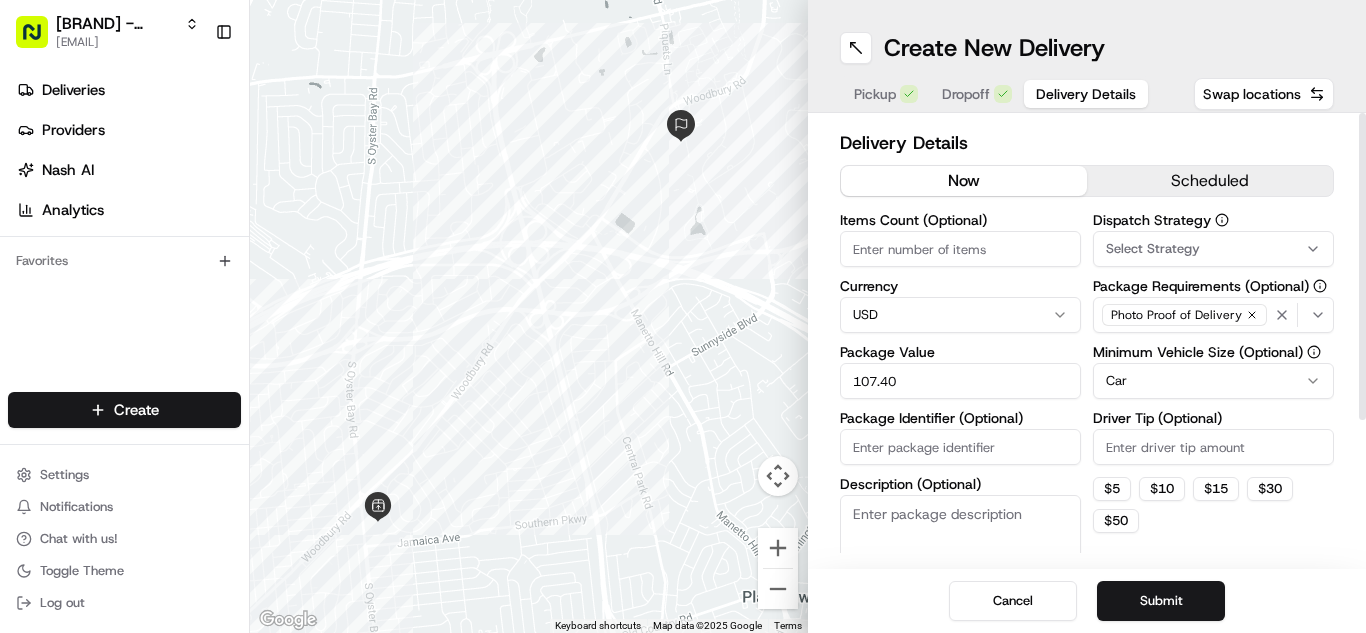 click on "Driver Tip (Optional)" at bounding box center (1213, 447) 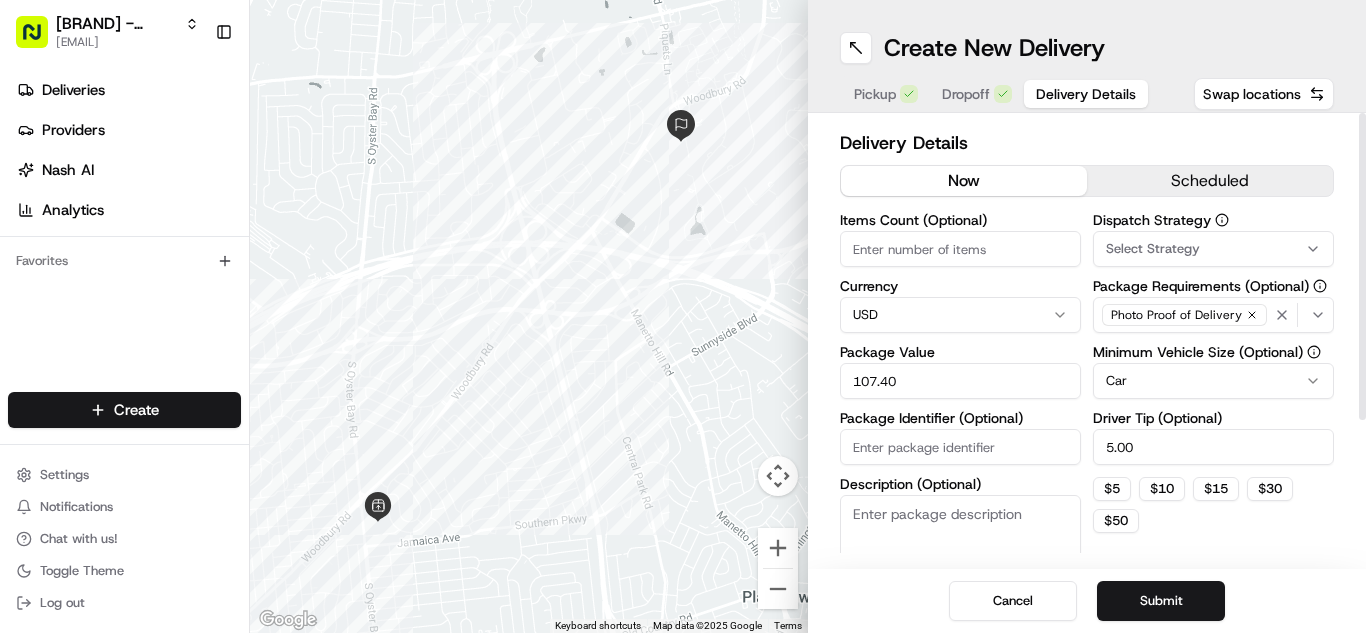 type on "5.00" 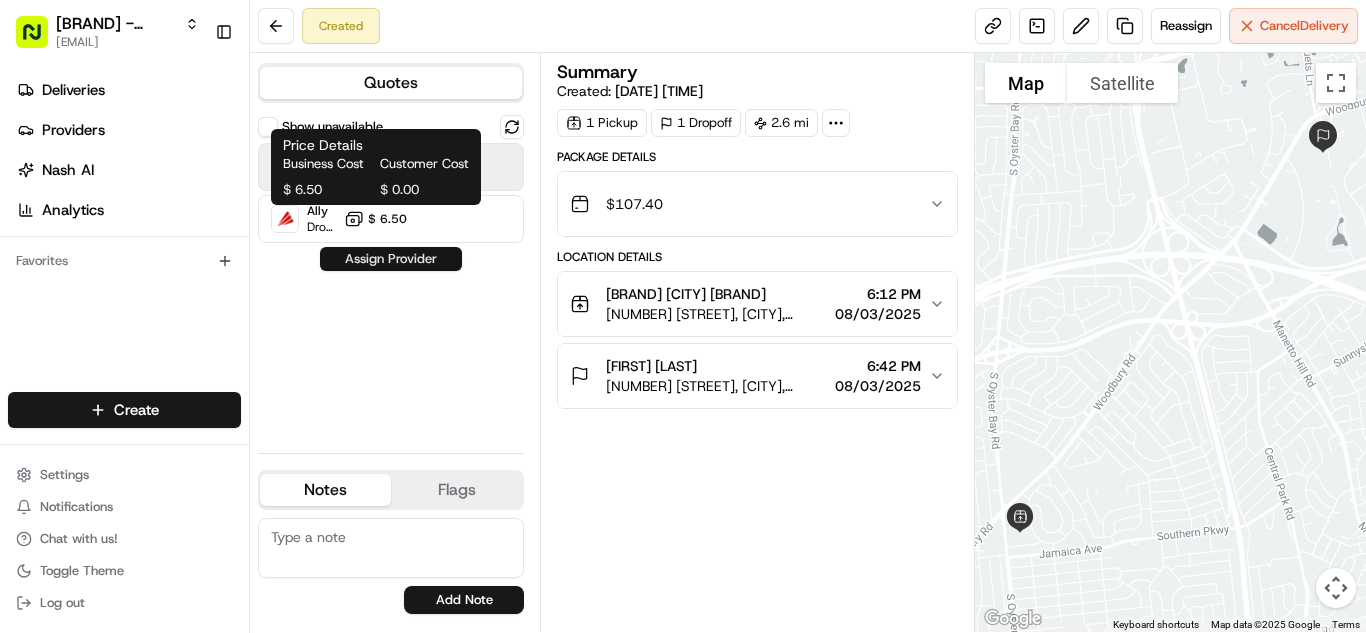 click on "Assign Provider" at bounding box center [391, 259] 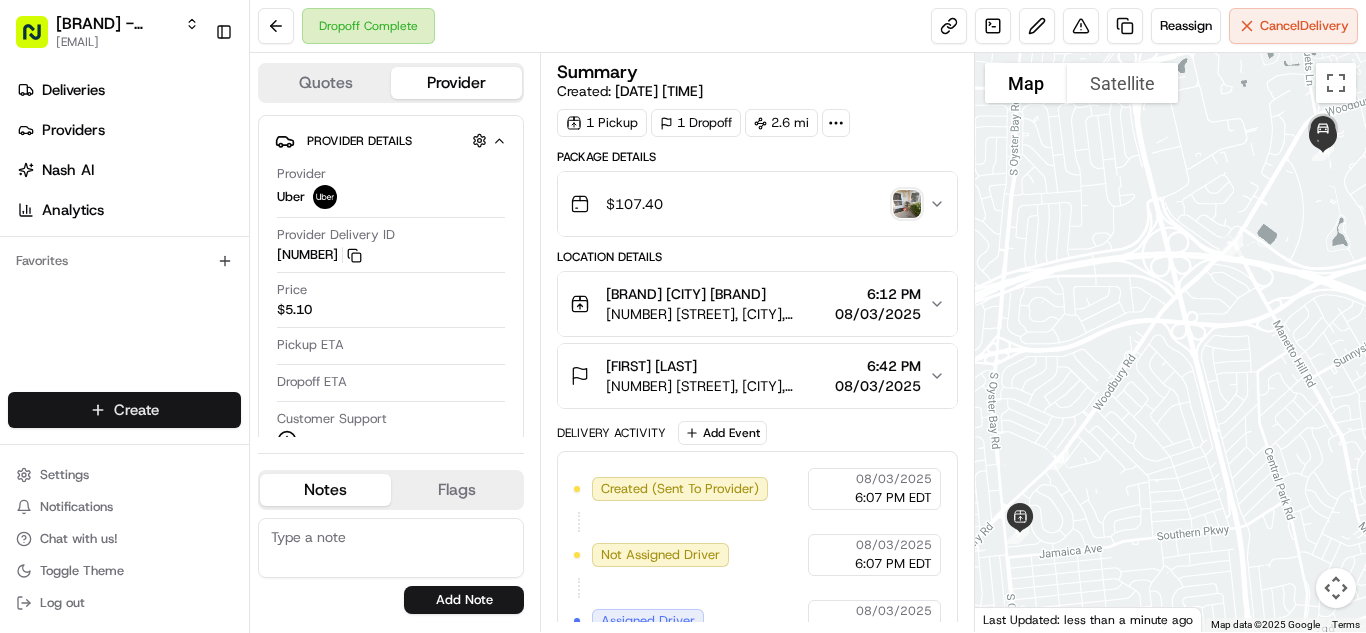 click on "[PHONE] [EXTENSION] [EMAIL]" at bounding box center (683, 316) 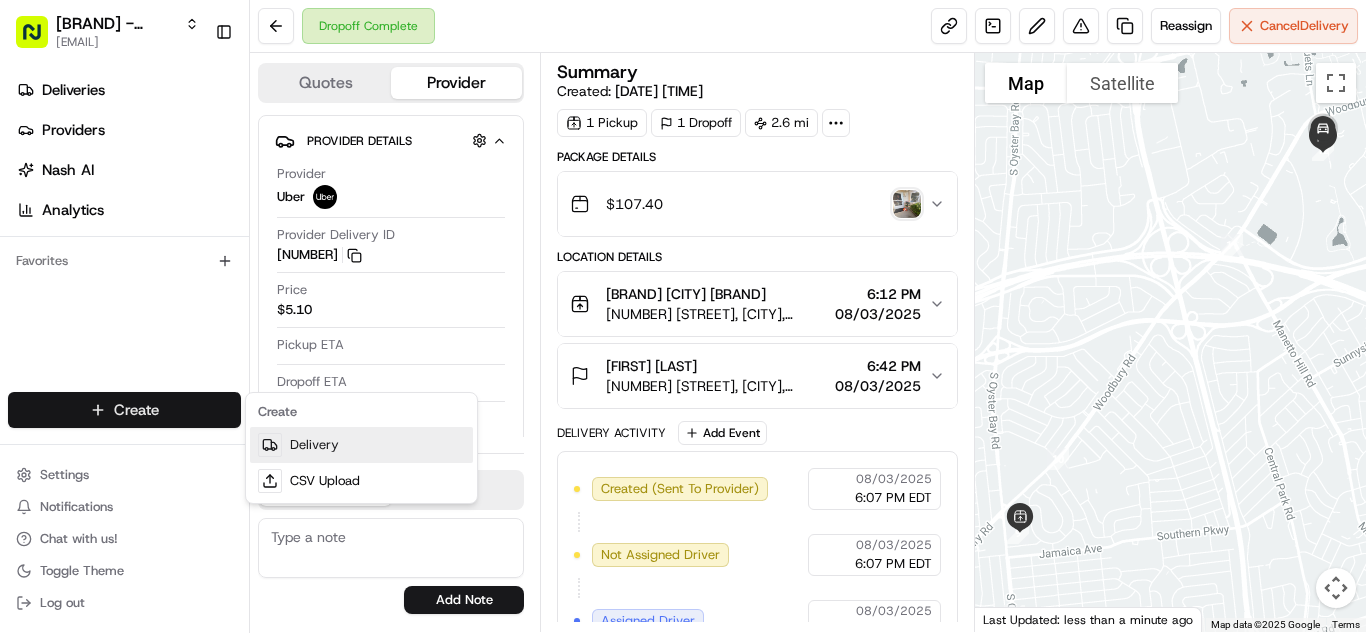 click on "Delivery" at bounding box center [361, 445] 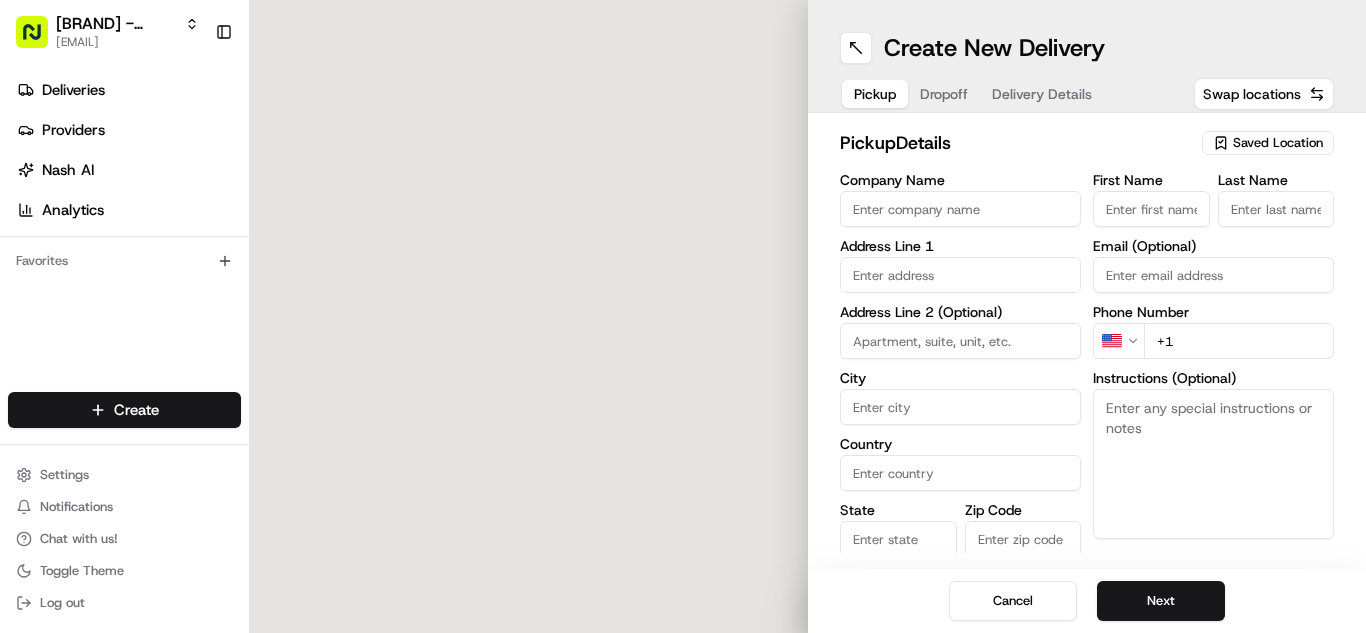 click on "Saved Location" at bounding box center [1278, 143] 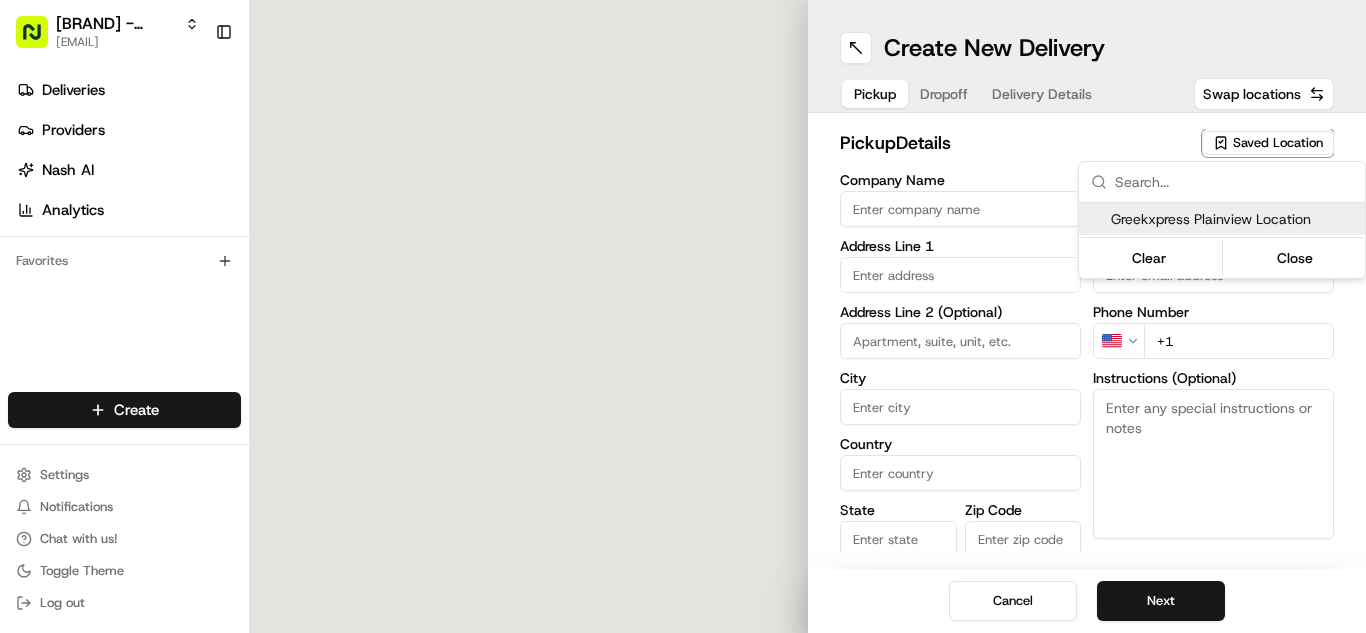 click on "Greekxpress Plainview Location" at bounding box center [1234, 219] 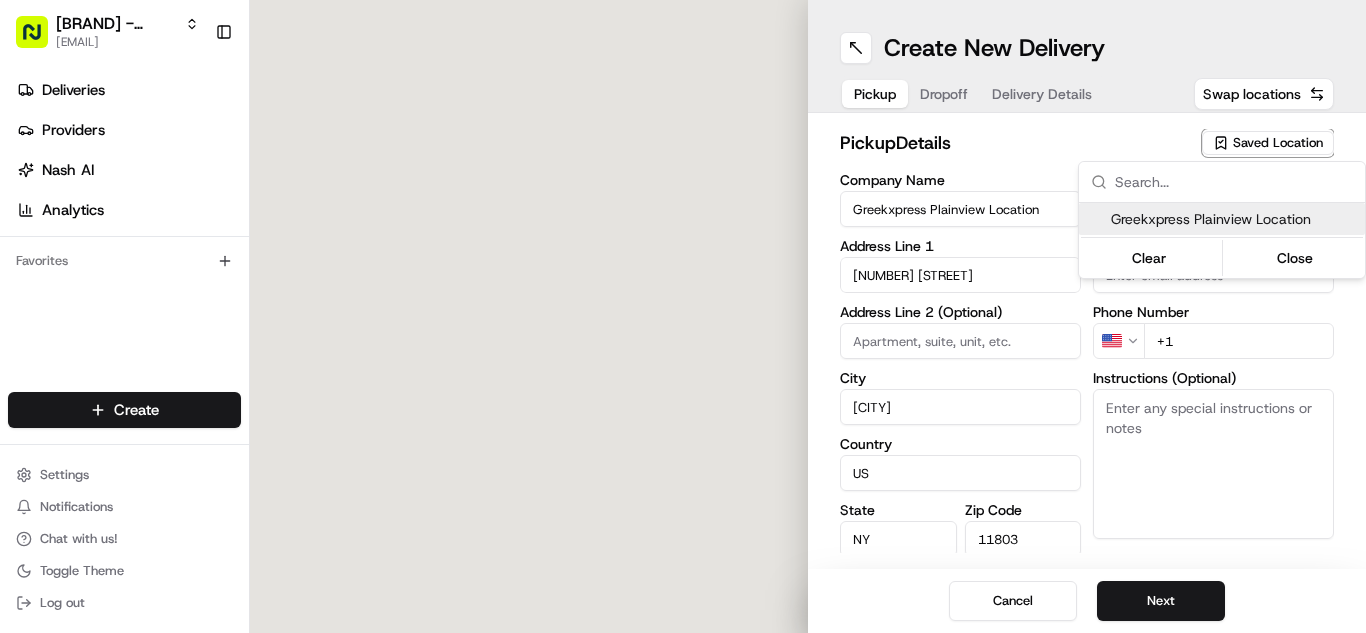 type on "[NATIONALITY]" 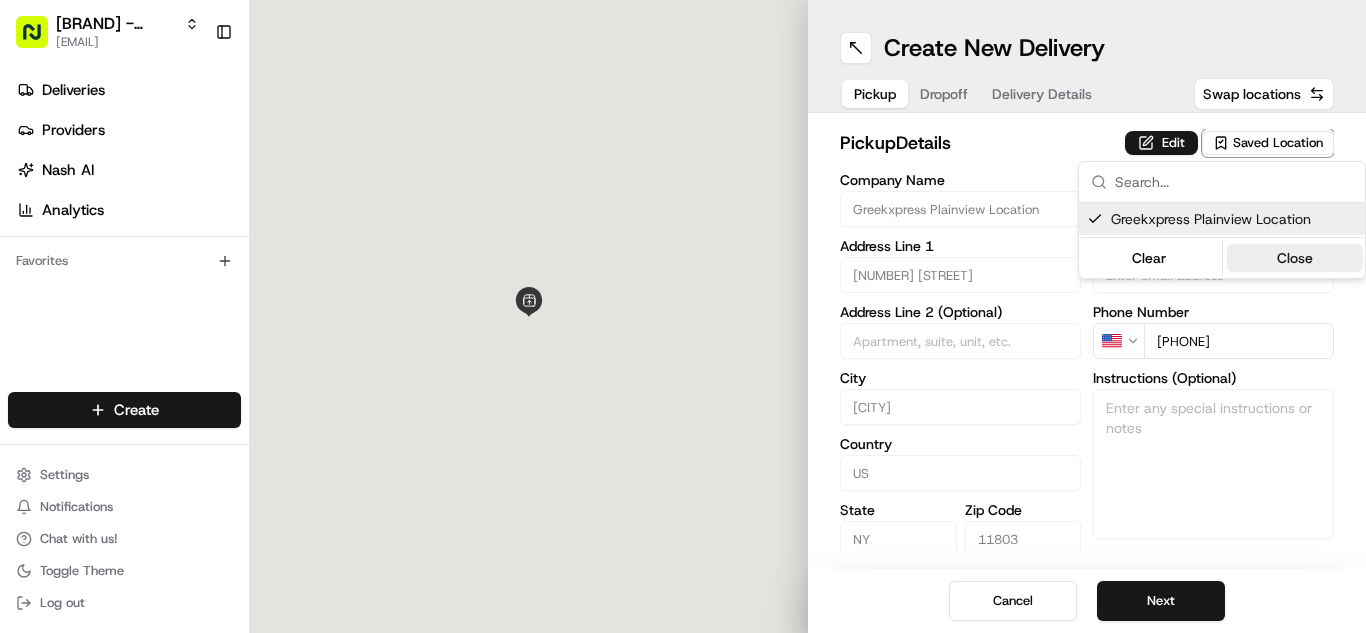 click on "Close" at bounding box center (1295, 258) 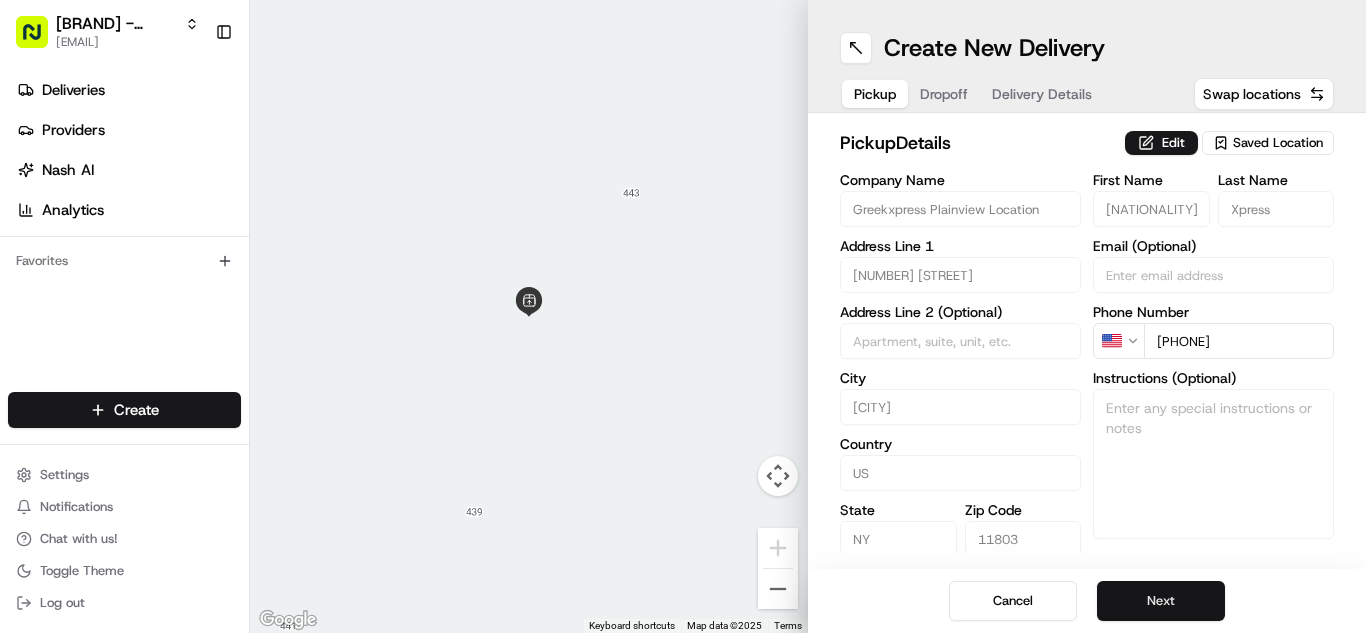 click on "Next" at bounding box center (1161, 601) 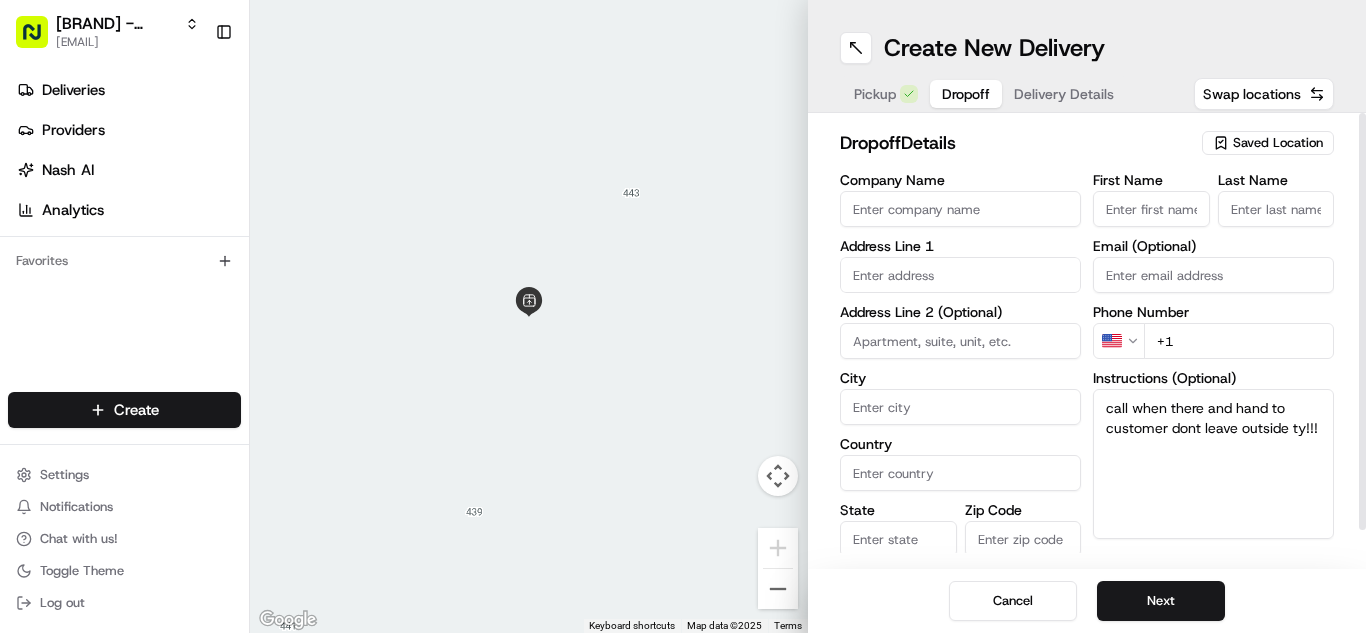 type on "call when there and hand to customer dont leave outside ty!!!" 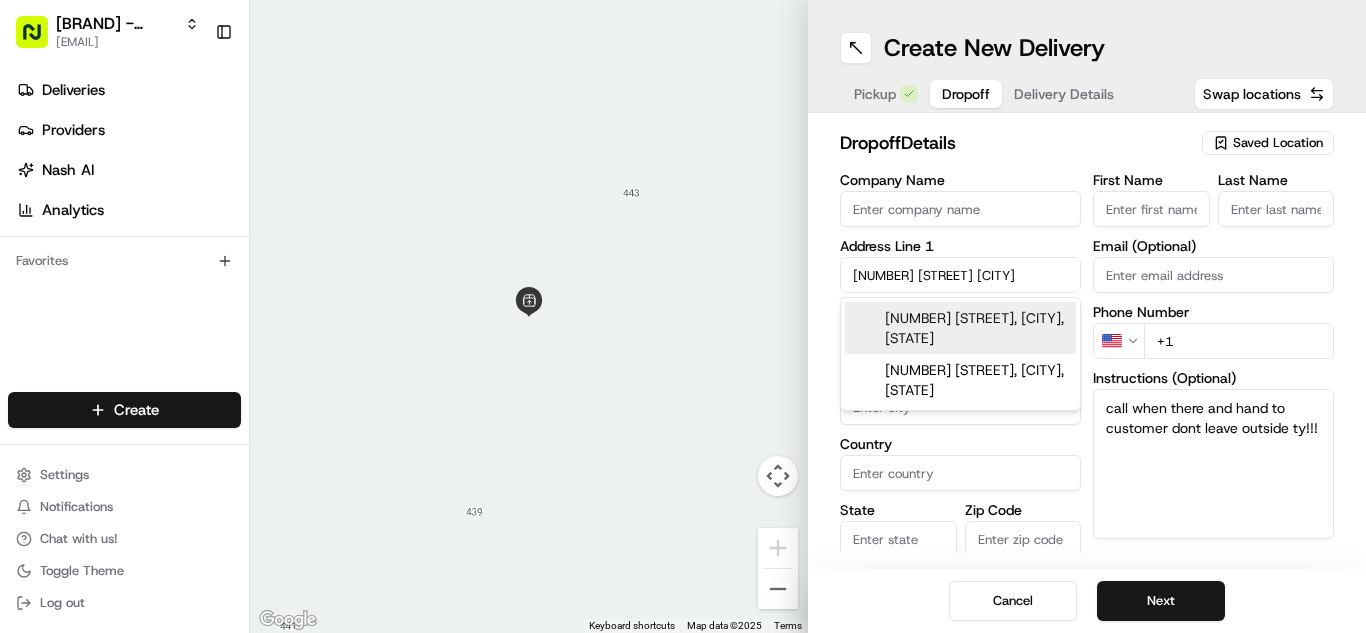 click on "[NUMBER] [STREET], [CITY], [STATE]" at bounding box center [960, 328] 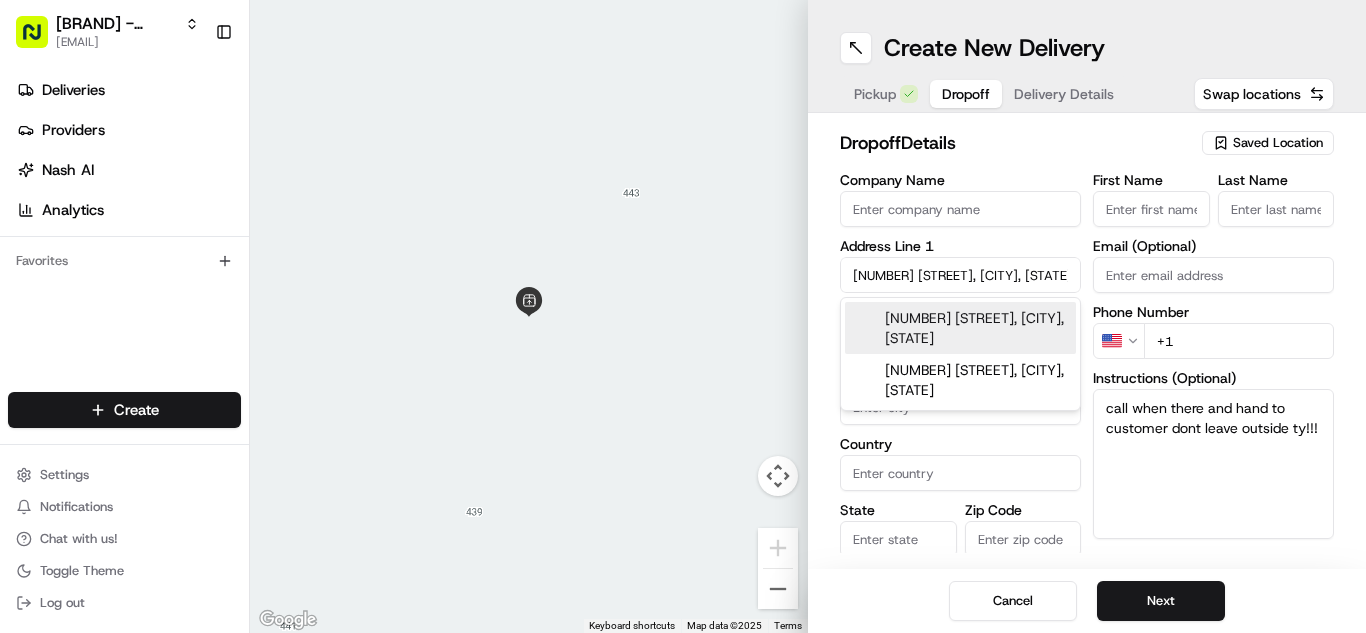type on "[NUMBER] [STREET], [CITY], [POSTAL CODE], [COUNTRY]" 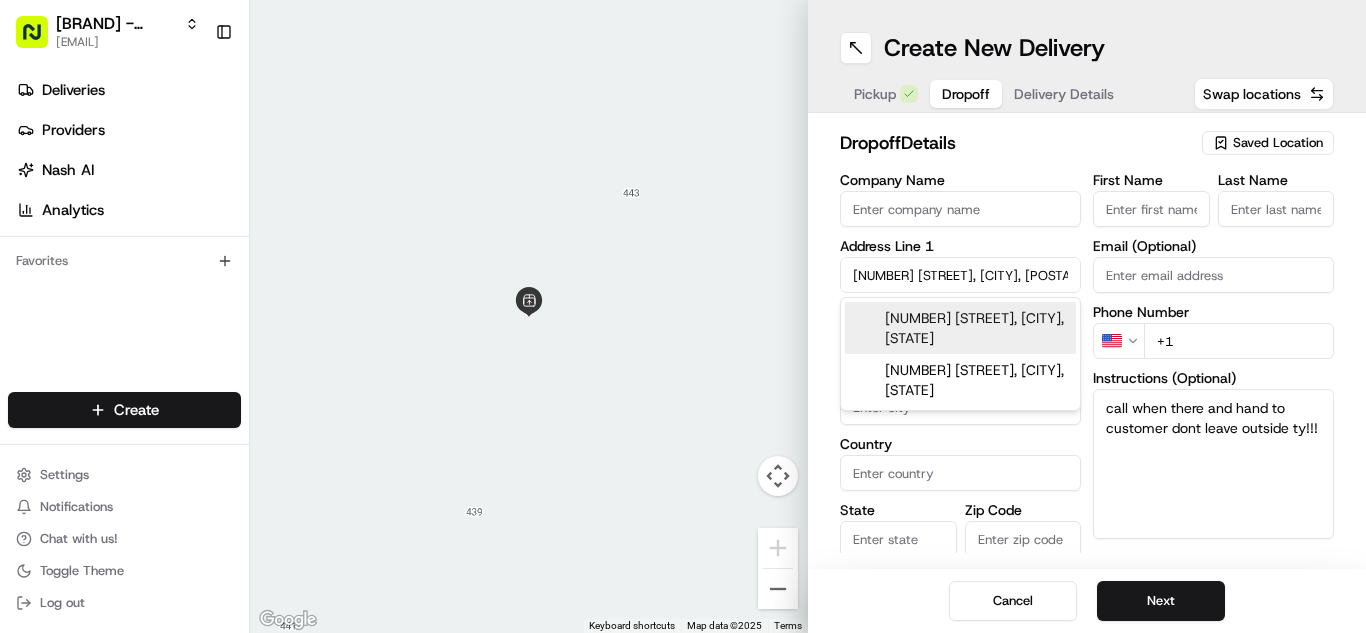 type on "[CITY]" 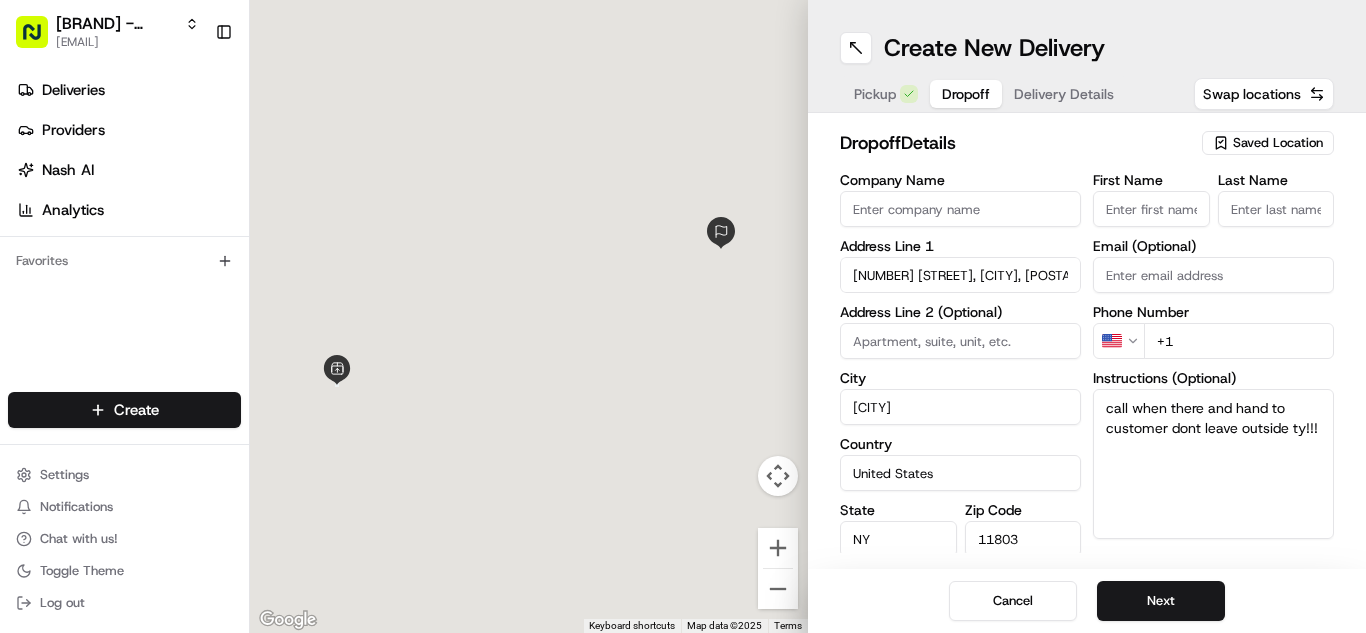 type on "[NUMBER] [STREET]" 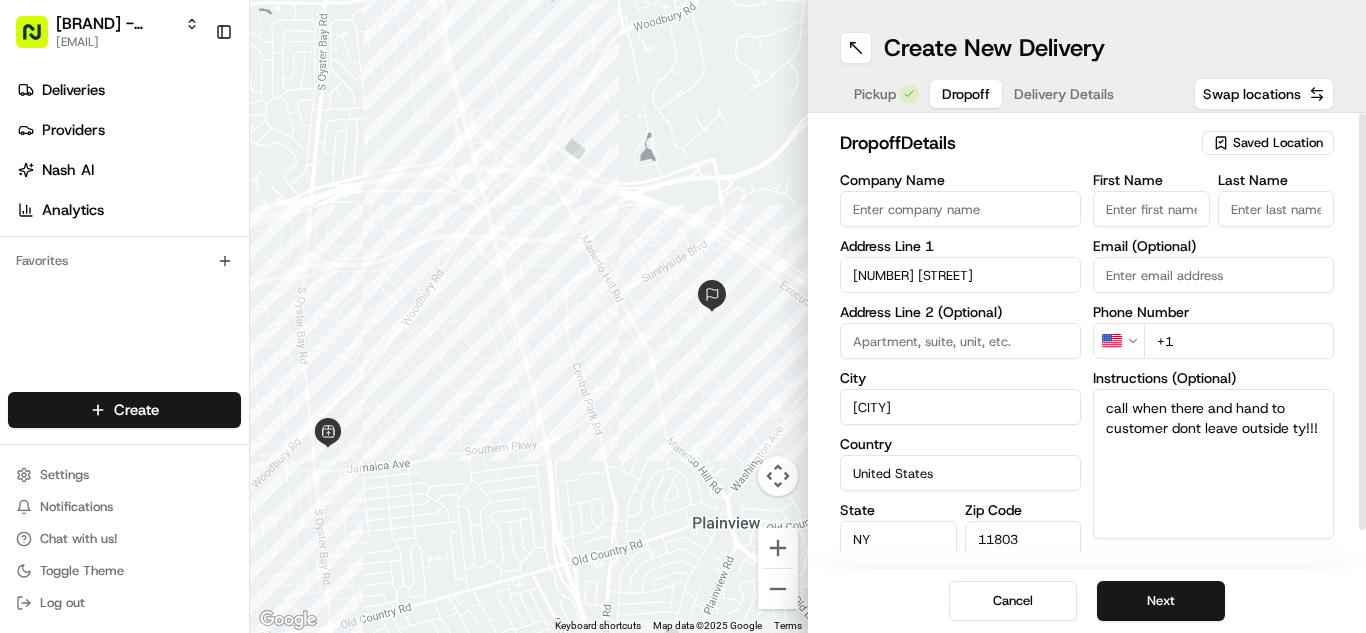 click on "First Name" at bounding box center (1151, 209) 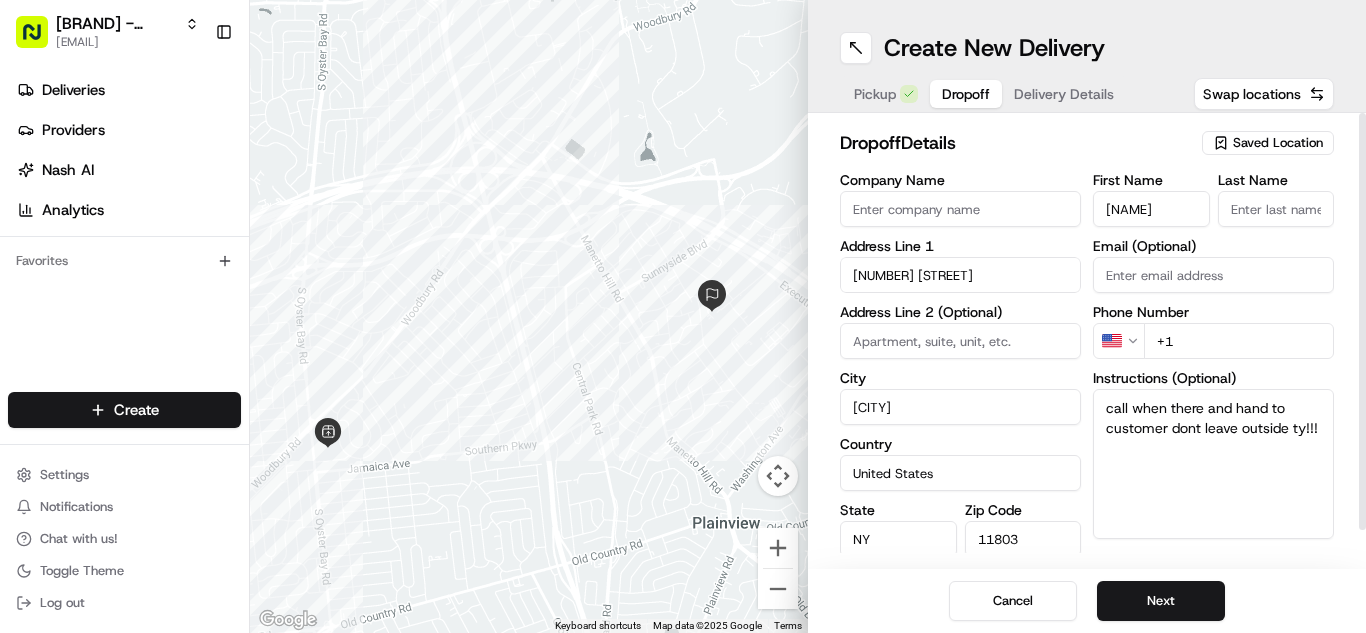 type on "[NAME]" 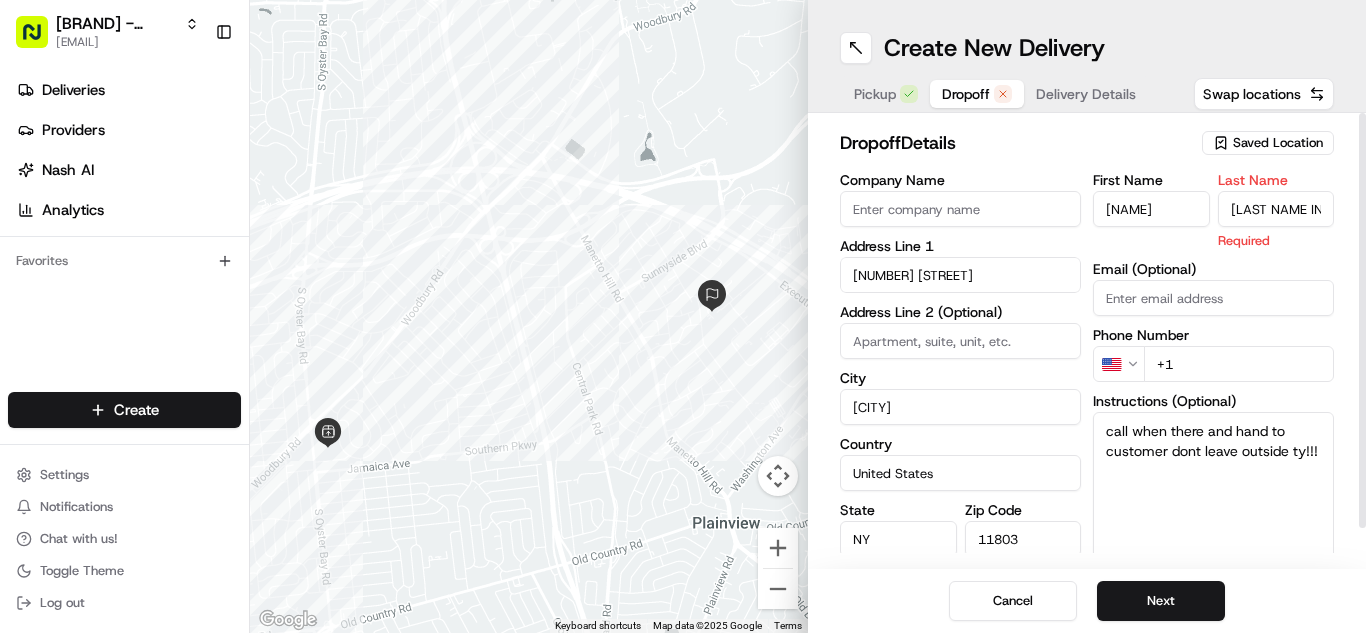 type on "[LAST NAME INITIAL]" 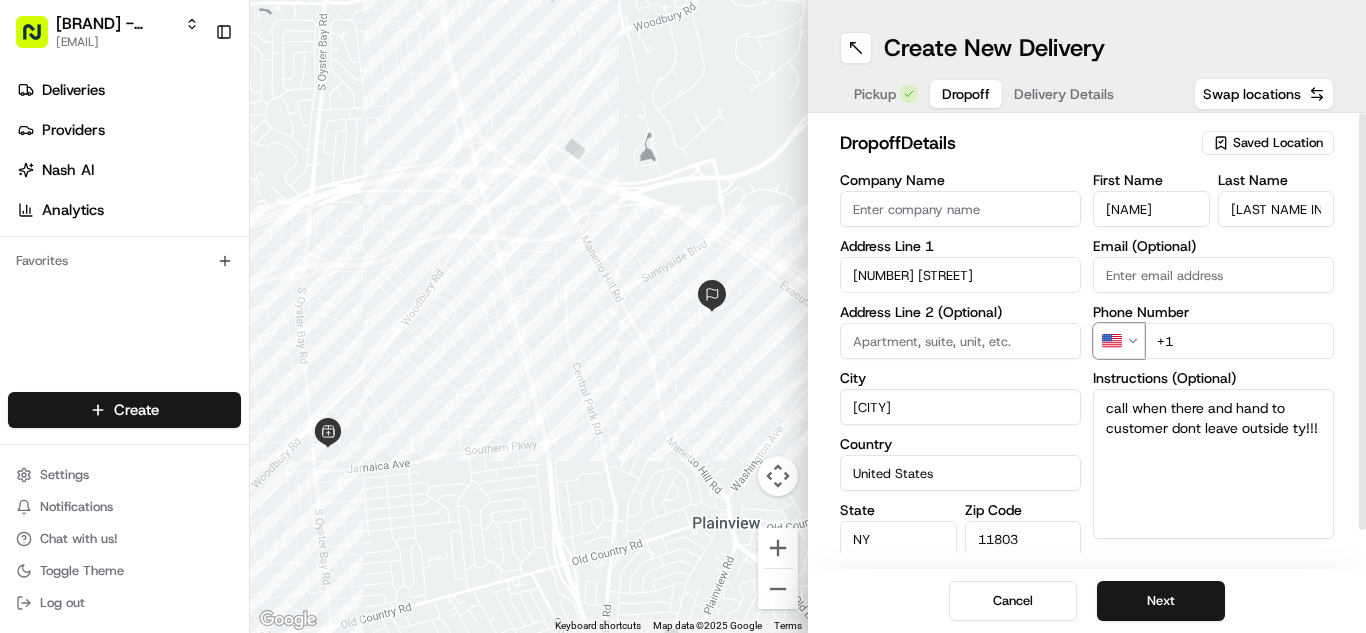 type 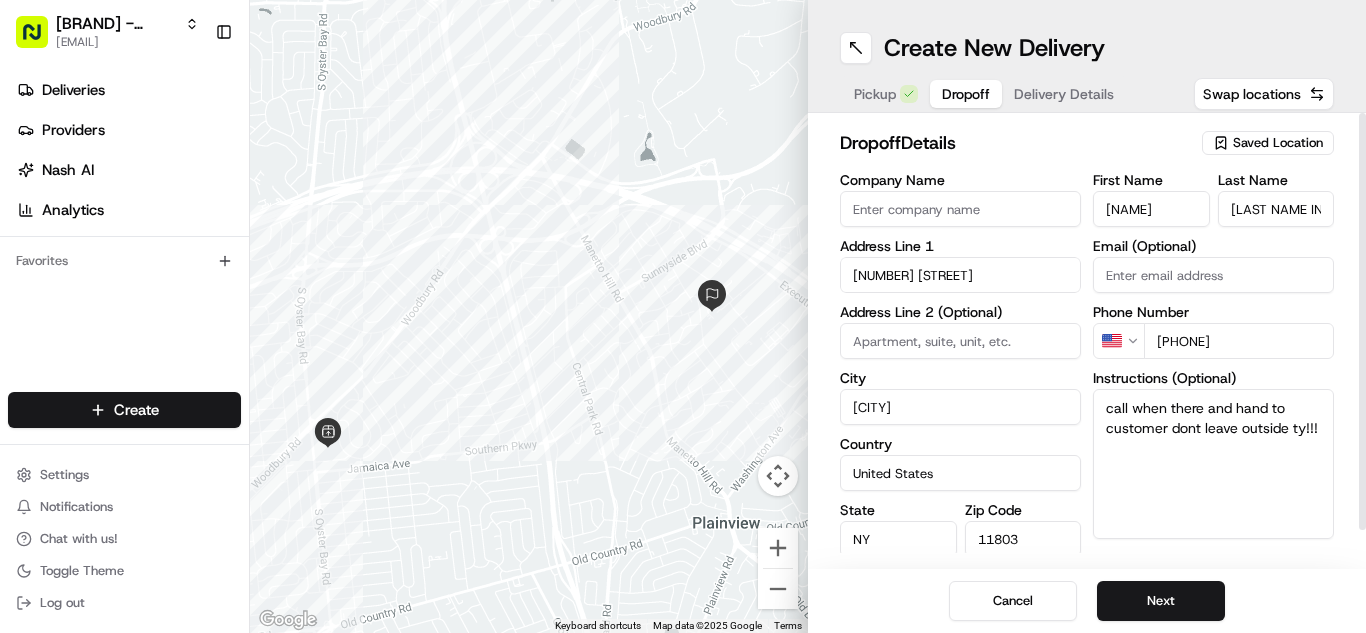 type on "[PHONE]" 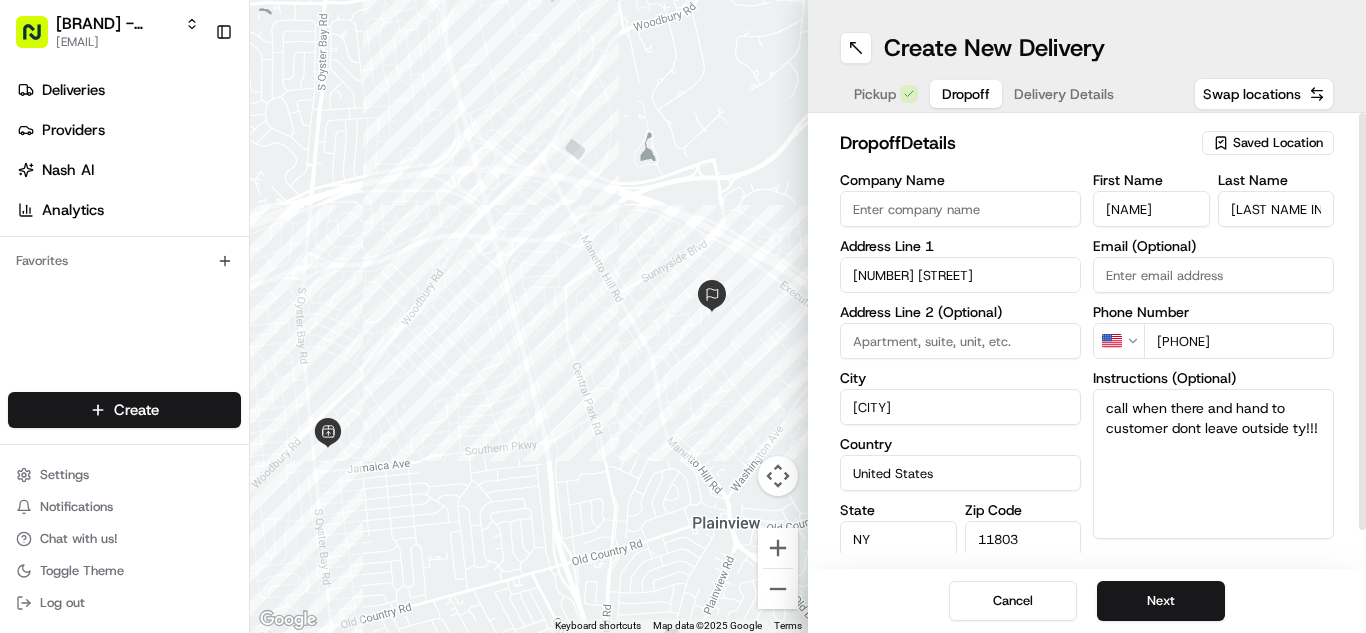 click on "Delivery Details" at bounding box center [1064, 94] 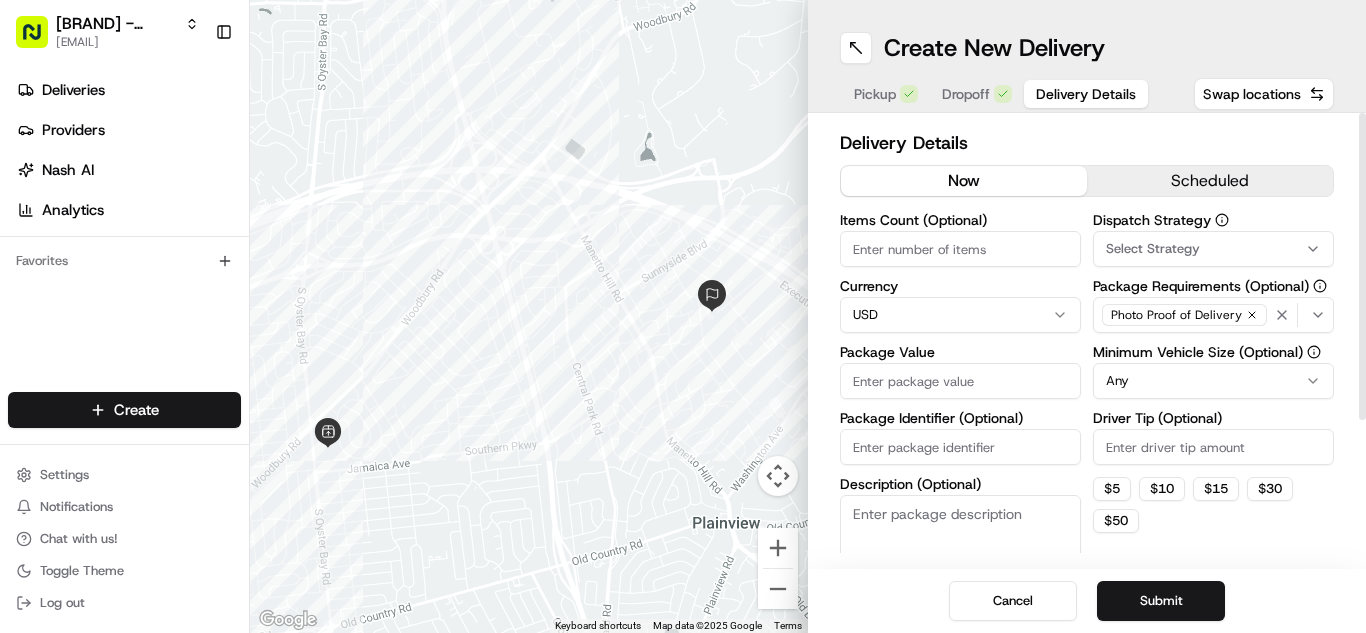 click on "Pickup Dropoff Delivery Details" at bounding box center (995, 94) 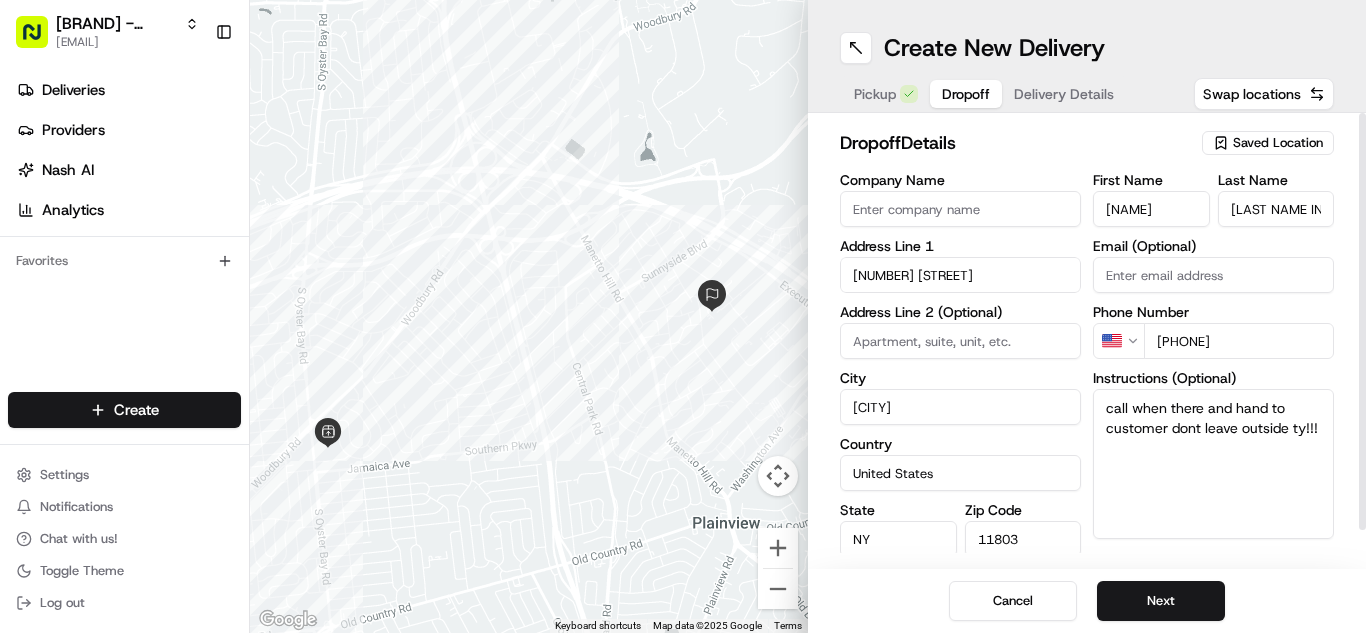 click on "[NUMBER] [STREET]" at bounding box center [960, 275] 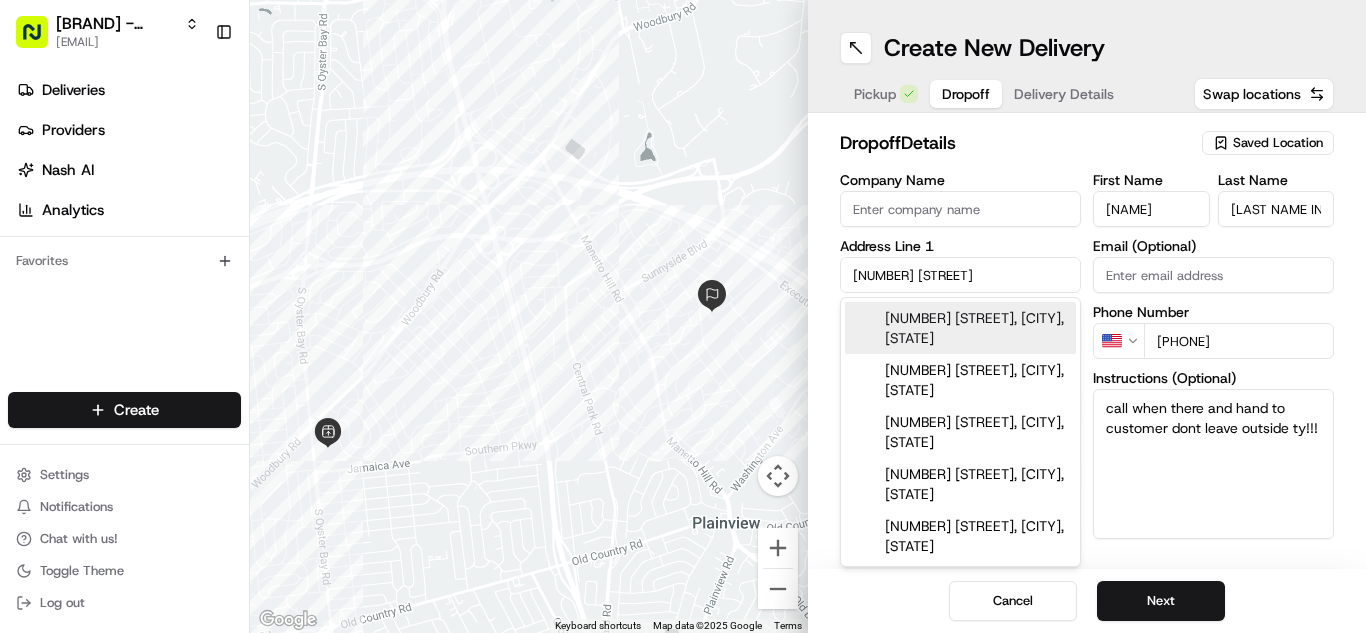type on "[NAME]" 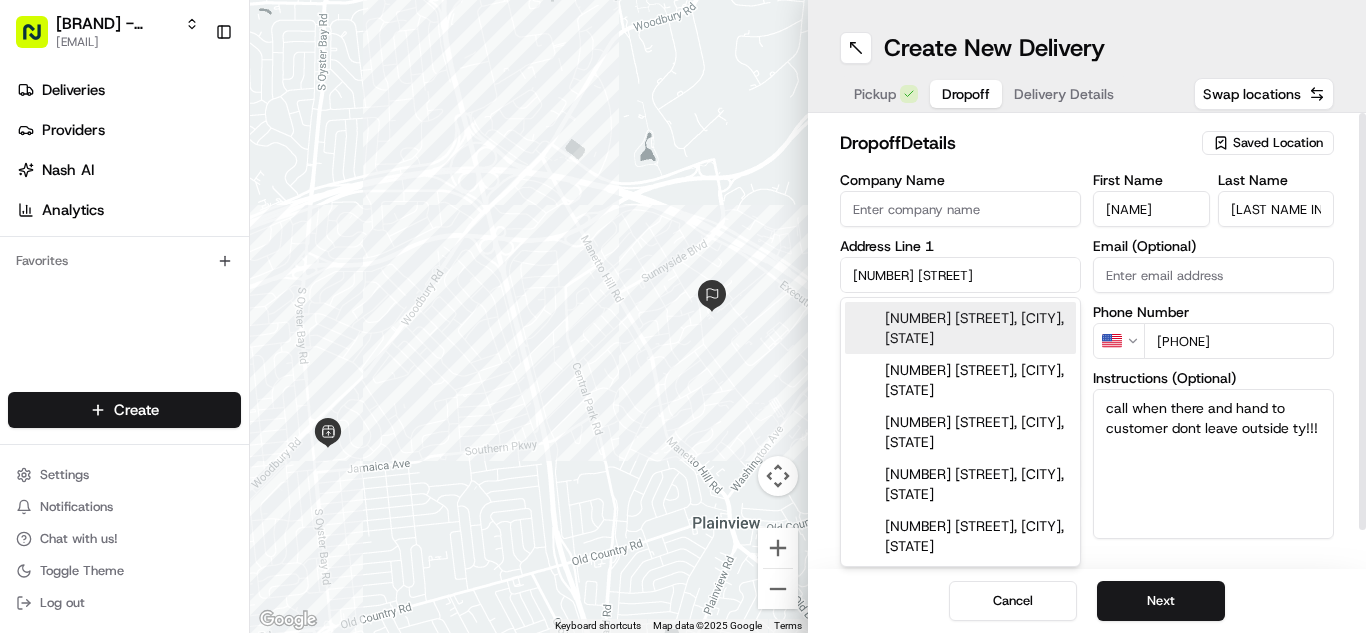 click on "Cancel Next" at bounding box center (1087, 601) 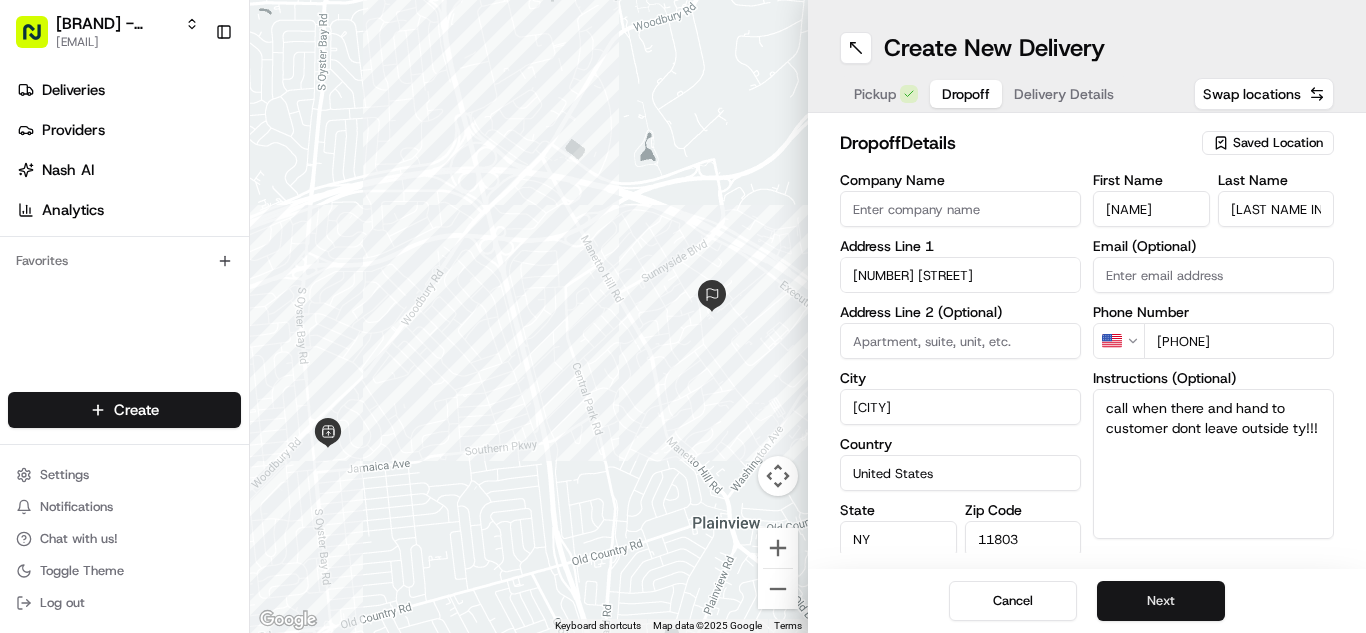click on "Next" at bounding box center (1161, 601) 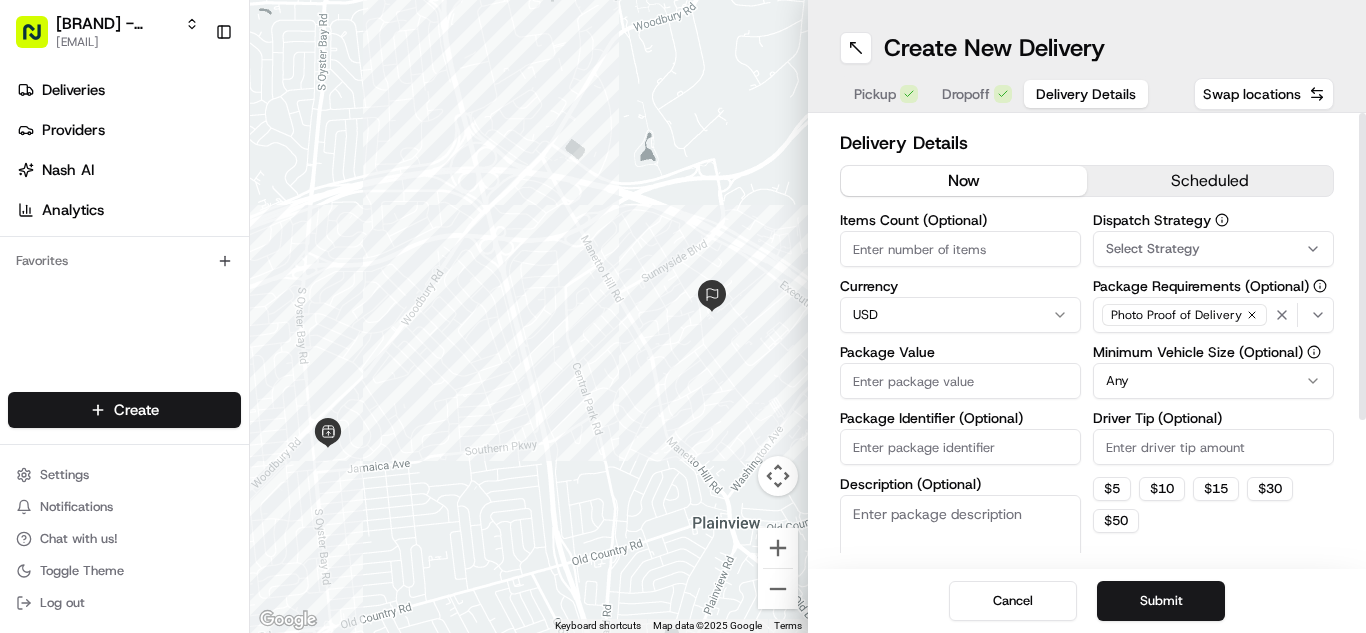 click on "Package Value" at bounding box center (960, 381) 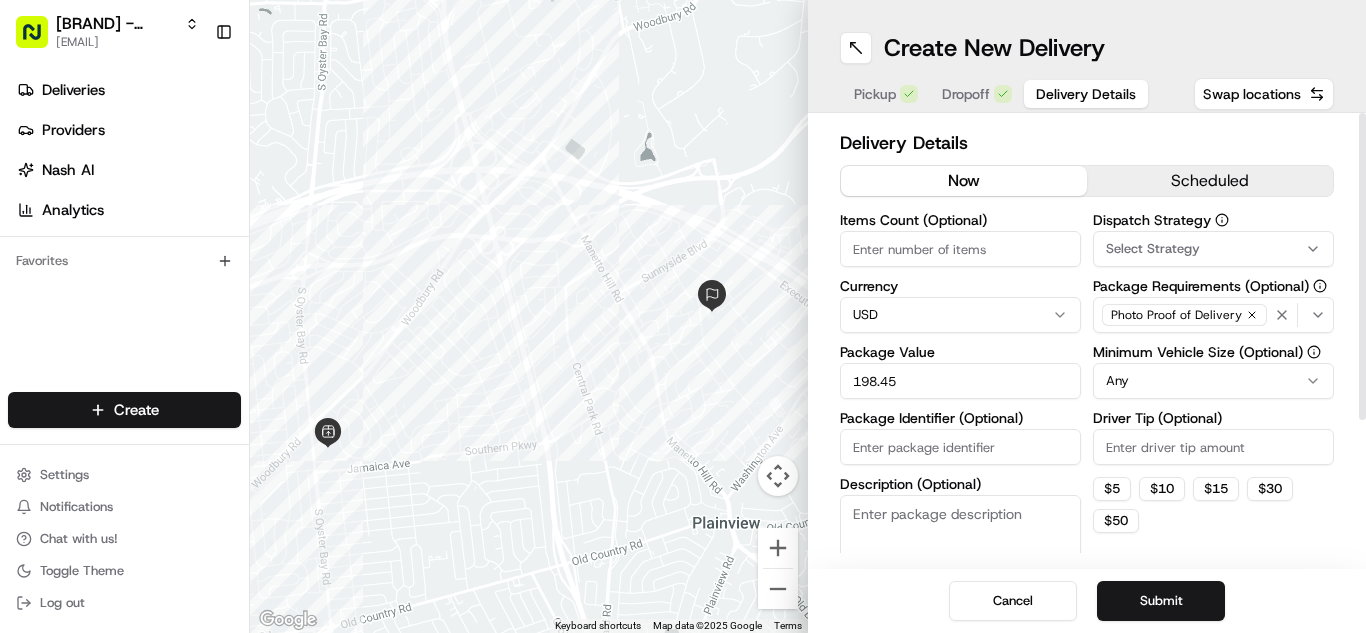 type on "198.45" 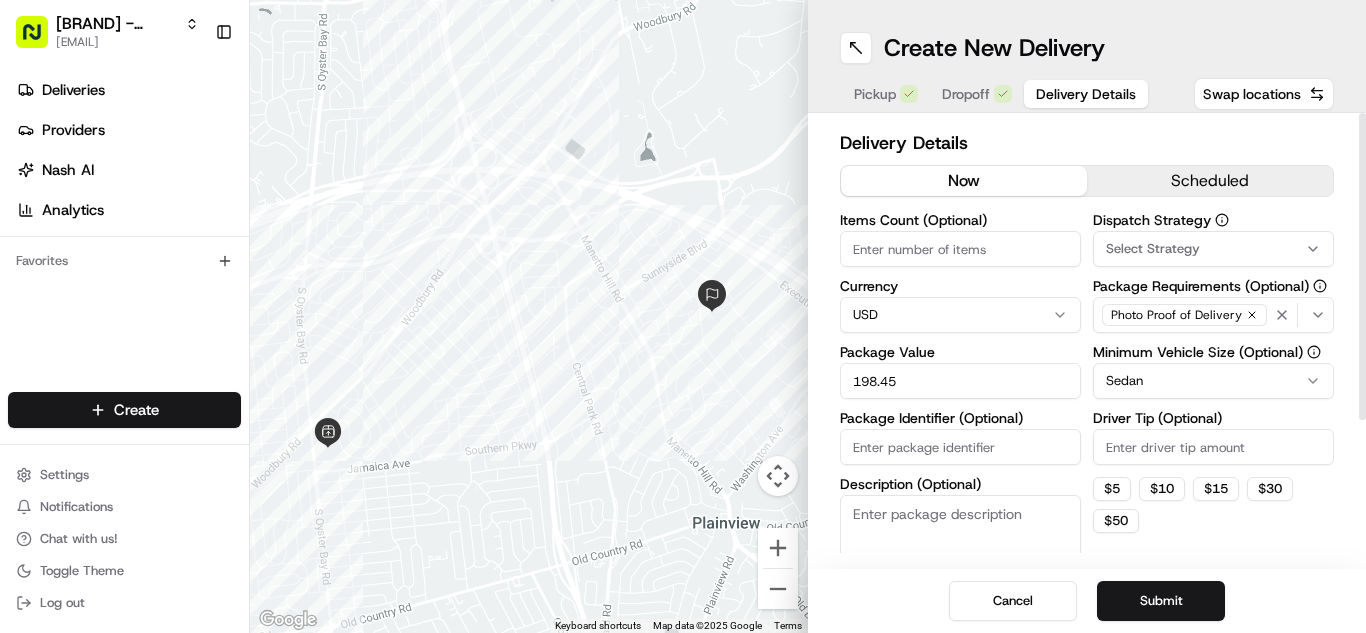 click on "[EMAIL]" at bounding box center [683, 316] 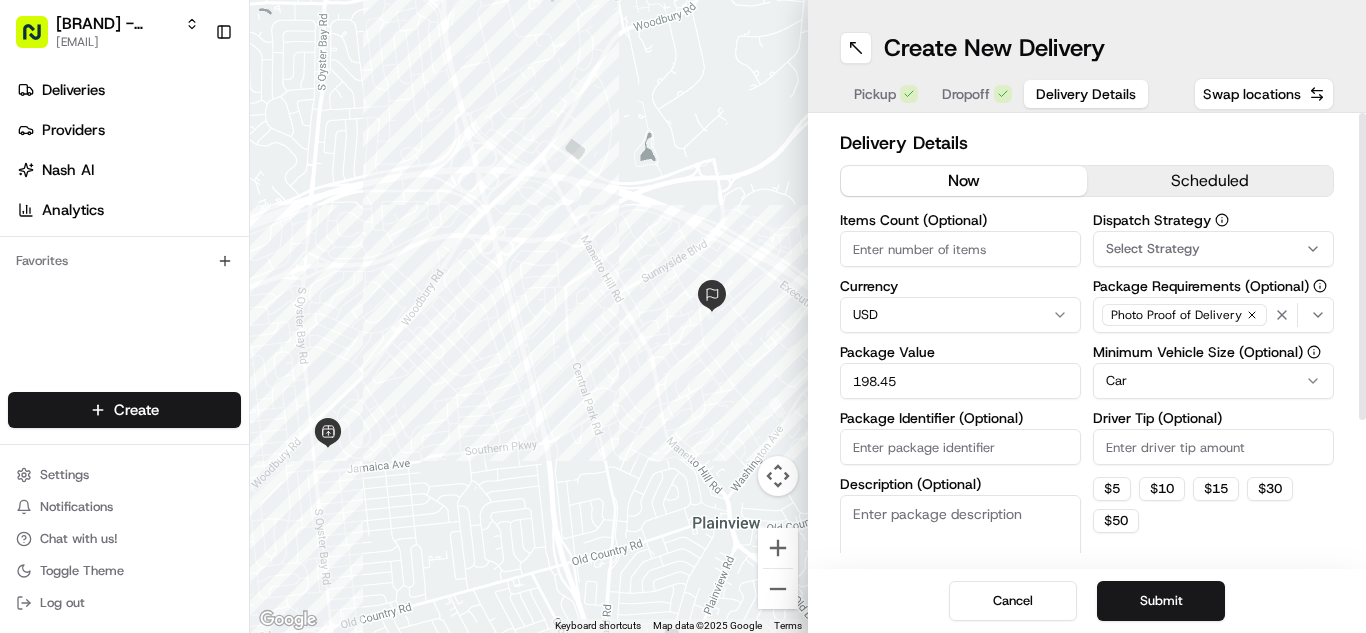 click on "Driver Tip (Optional)" at bounding box center [1213, 447] 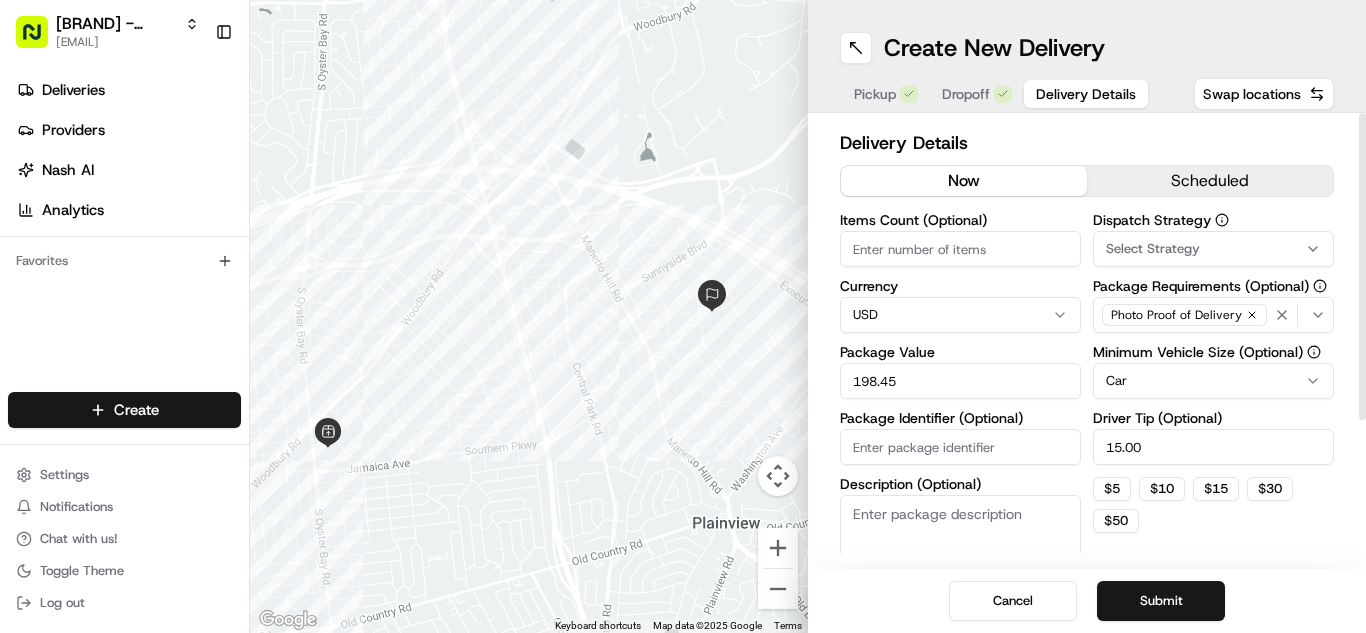 type on "15.00" 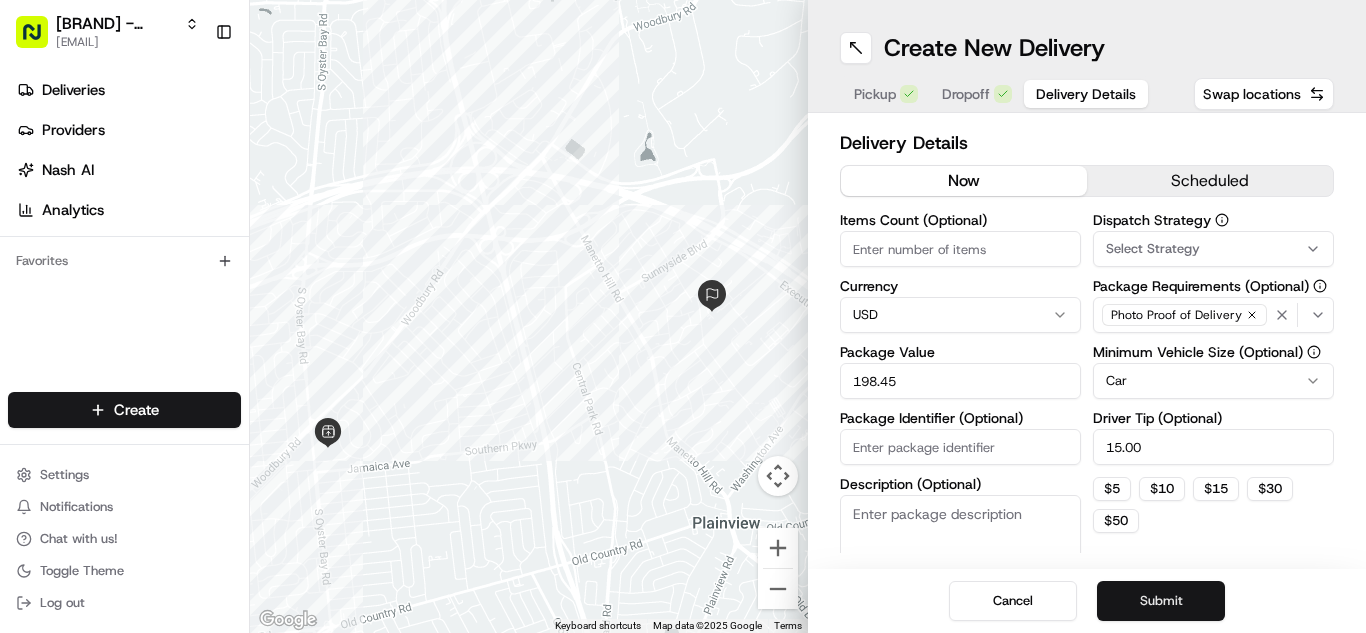 click on "Submit" at bounding box center [1161, 601] 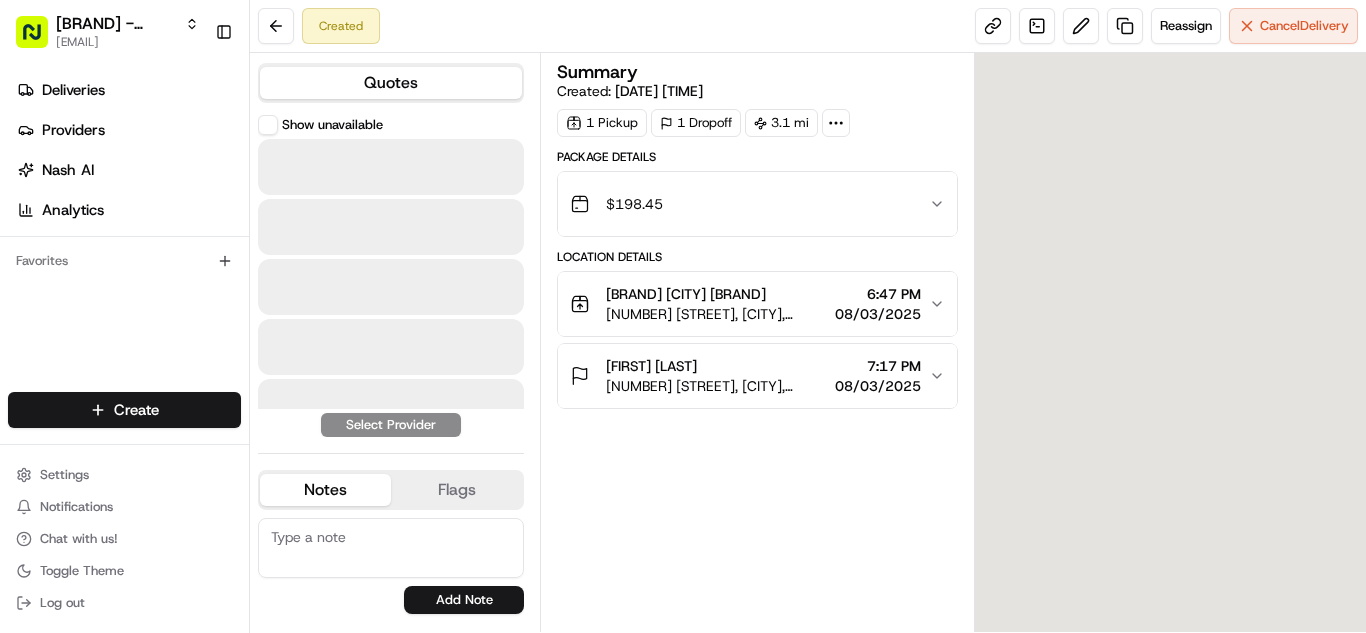click at bounding box center (391, 227) 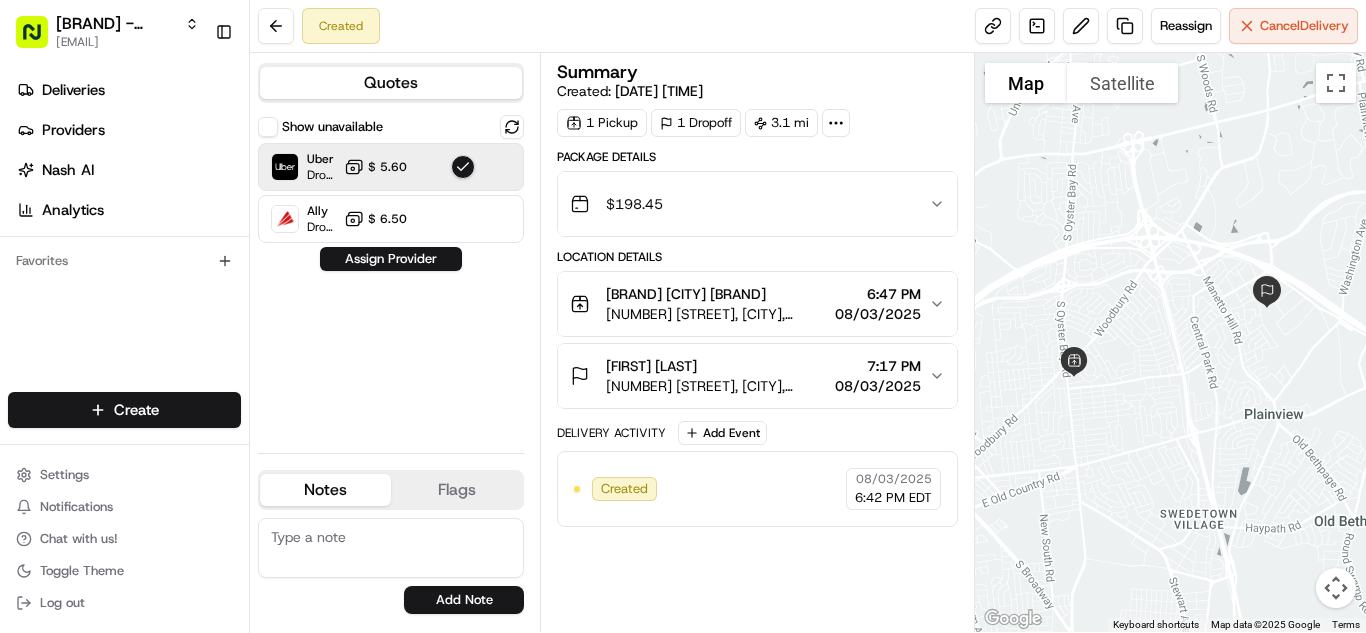 click on "[TIME] [TIME] [CURRENCY] [CURRENCY] [CURRENCY]" at bounding box center [391, 276] 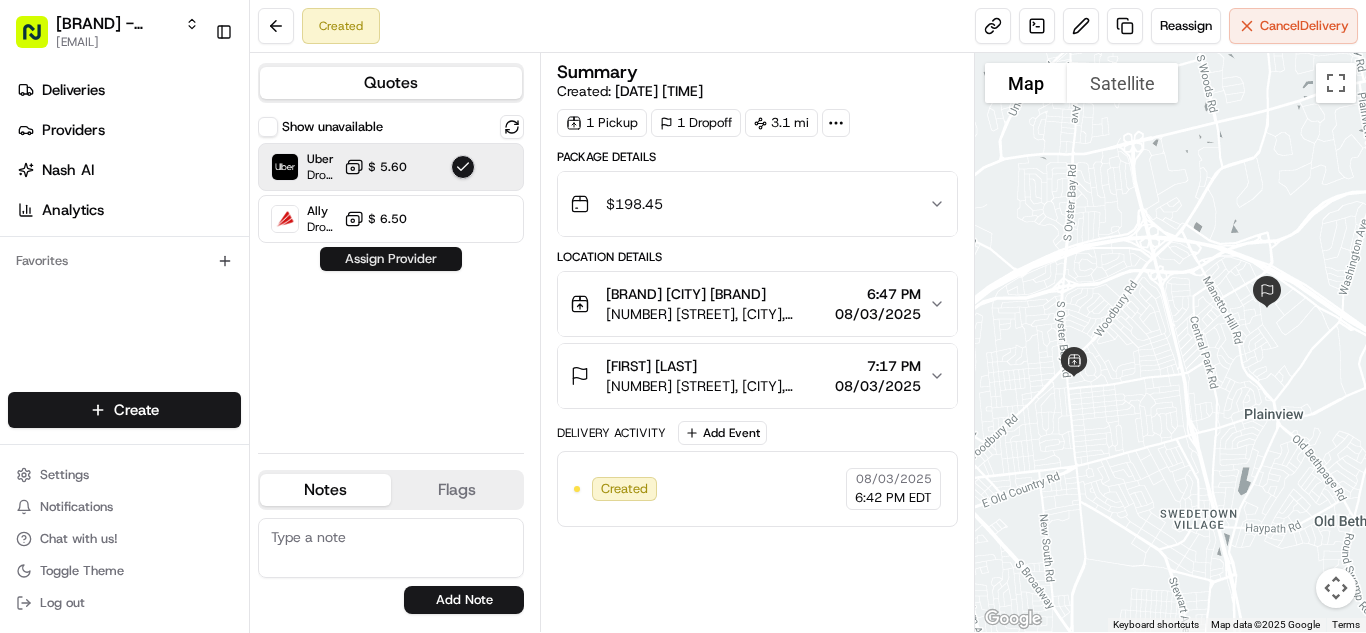 click on "Assign Provider" at bounding box center (391, 259) 